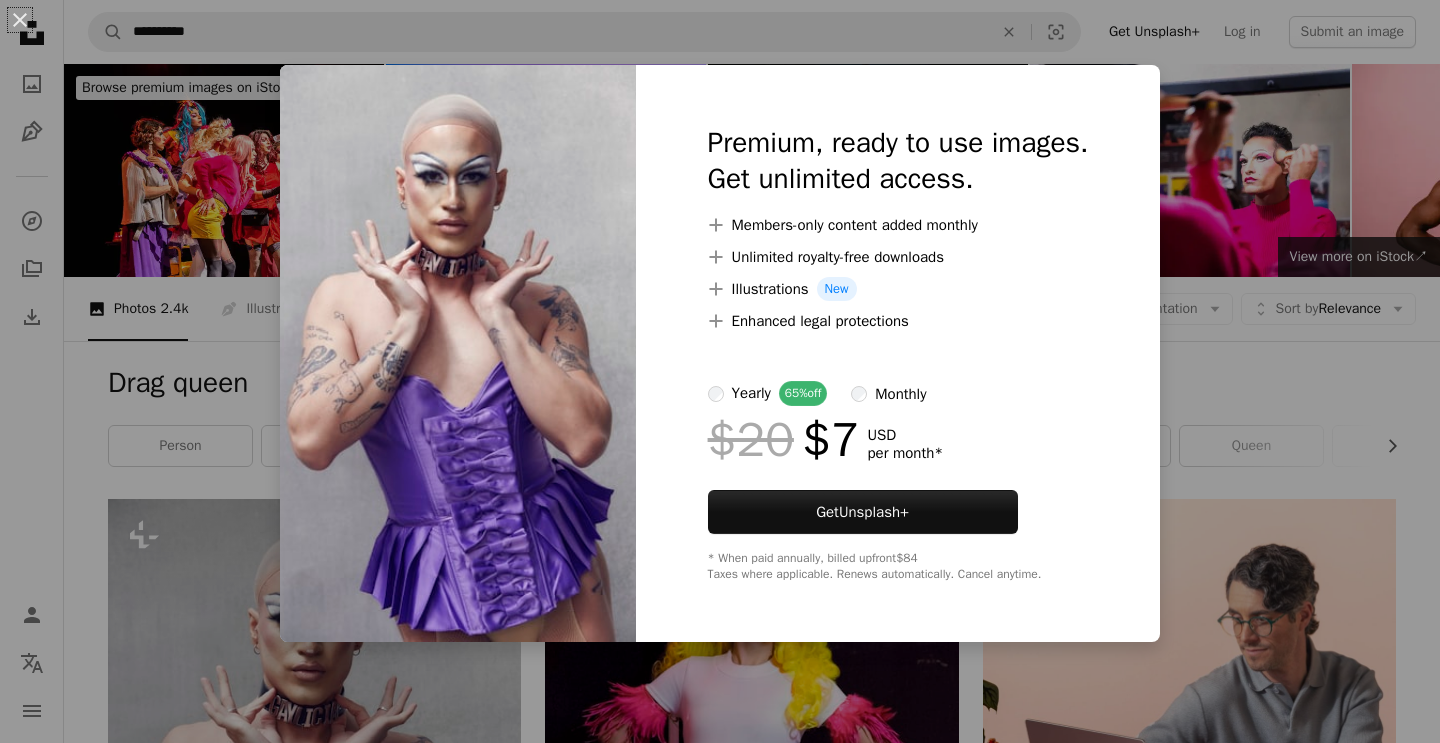 scroll, scrollTop: 405, scrollLeft: 0, axis: vertical 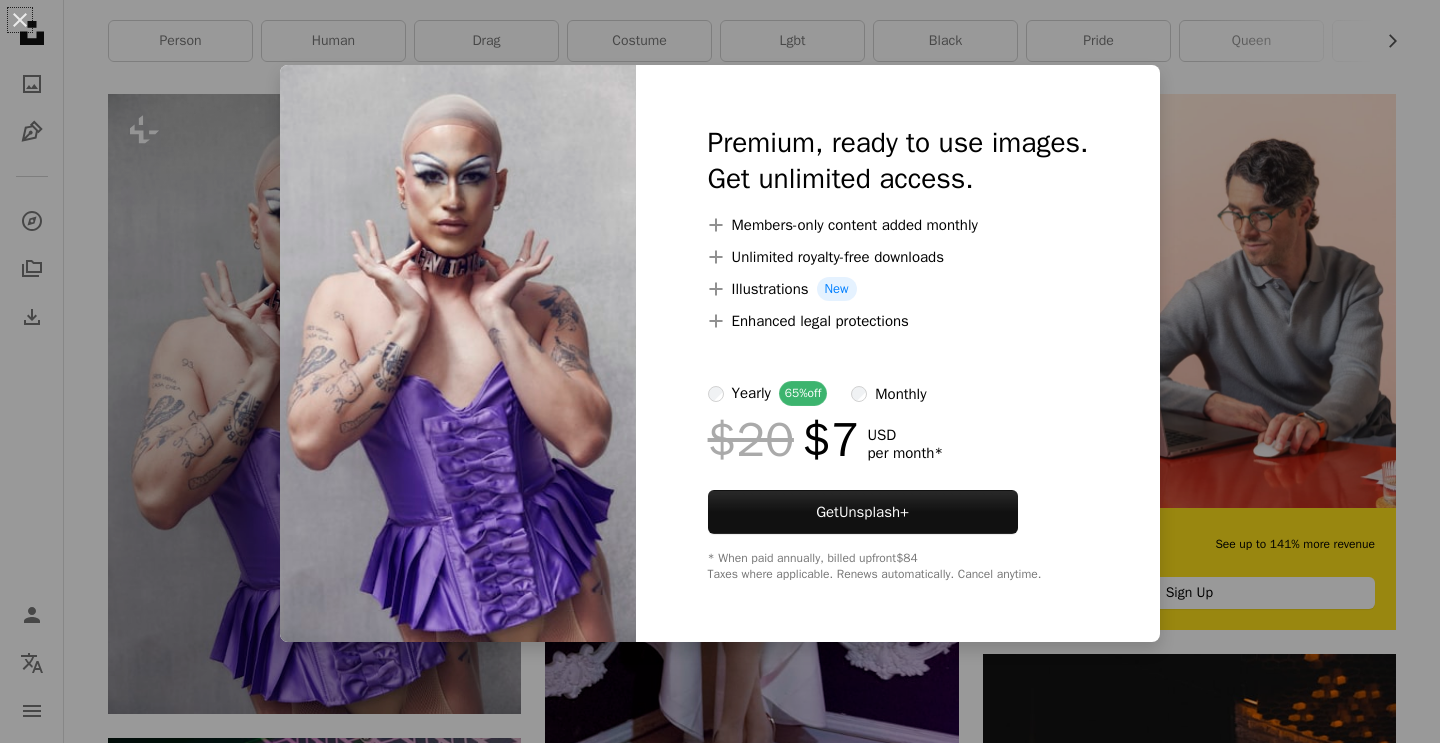click on "An X shape Premium, ready to use images. Get unlimited access. A plus sign Members-only content added monthly A plus sign Unlimited royalty-free downloads A plus sign Illustrations  New A plus sign Enhanced legal protections yearly 65%  off monthly $20   $7 USD per month * Get  Unsplash+ * When paid annually, billed upfront  $84 Taxes where applicable. Renews automatically. Cancel anytime." at bounding box center (720, 371) 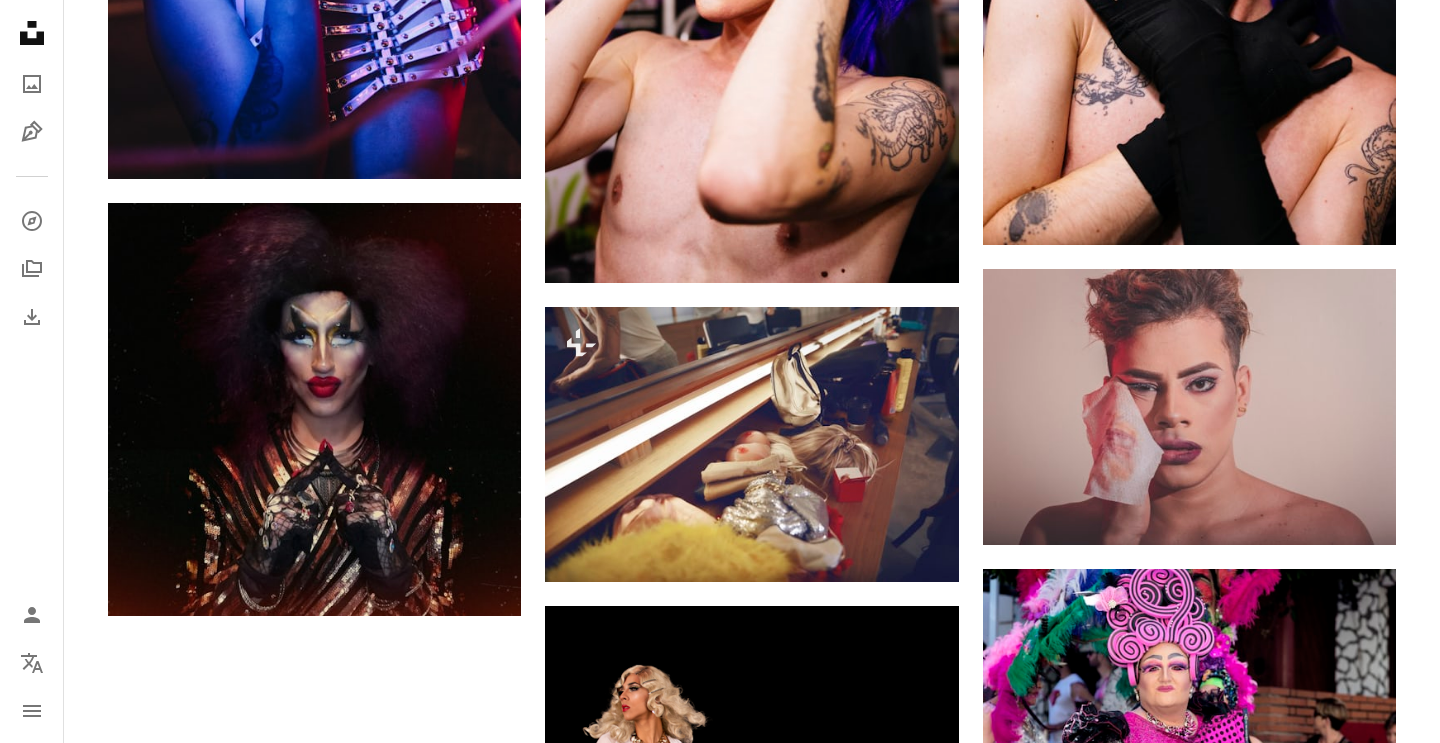scroll, scrollTop: 2577, scrollLeft: 0, axis: vertical 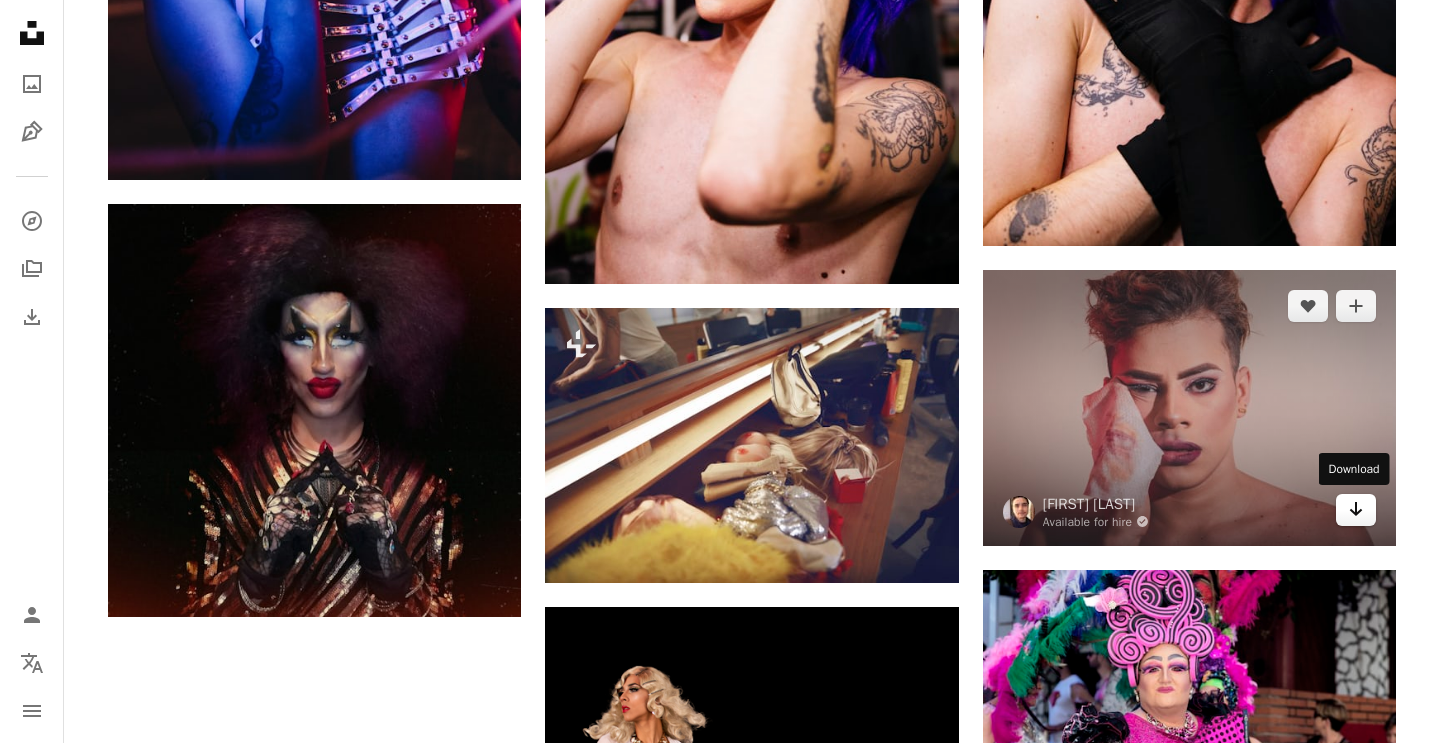 click 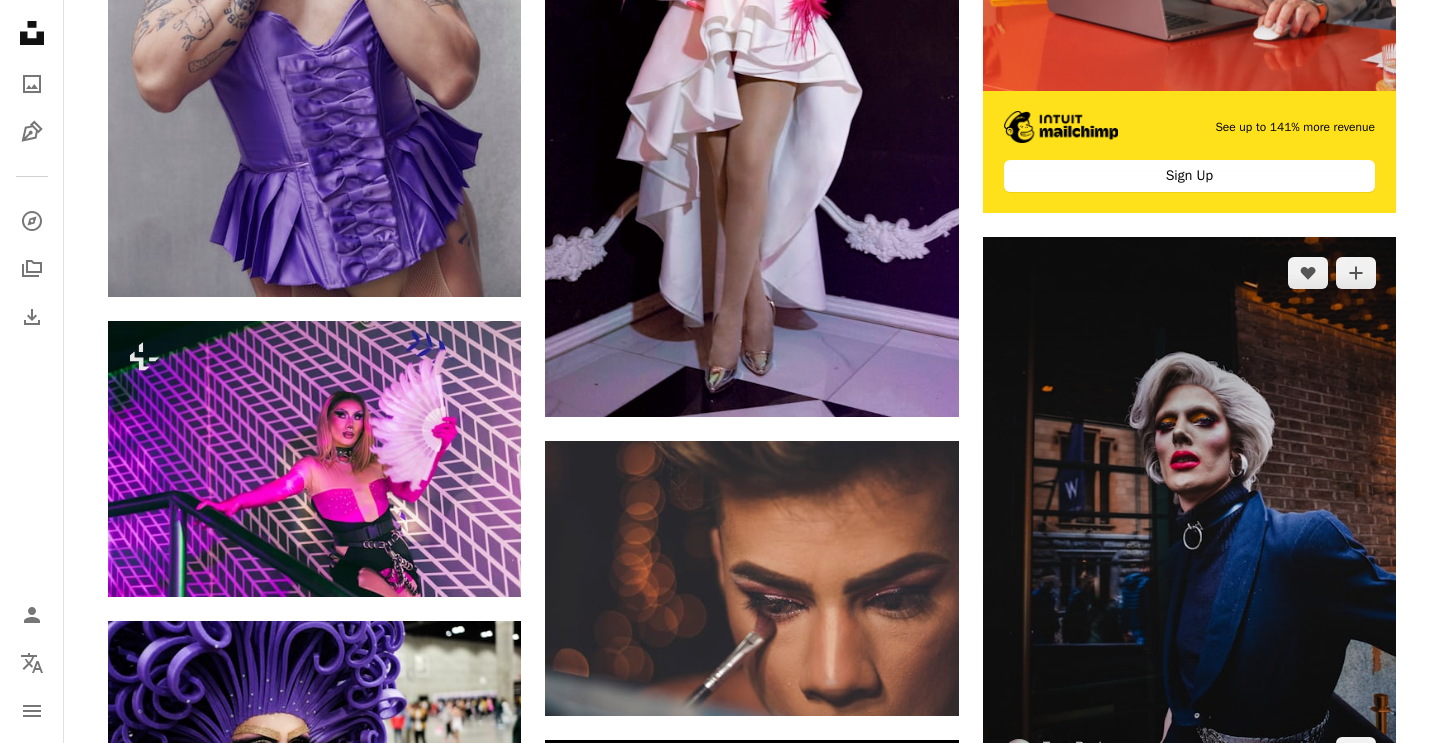 scroll, scrollTop: 957, scrollLeft: 0, axis: vertical 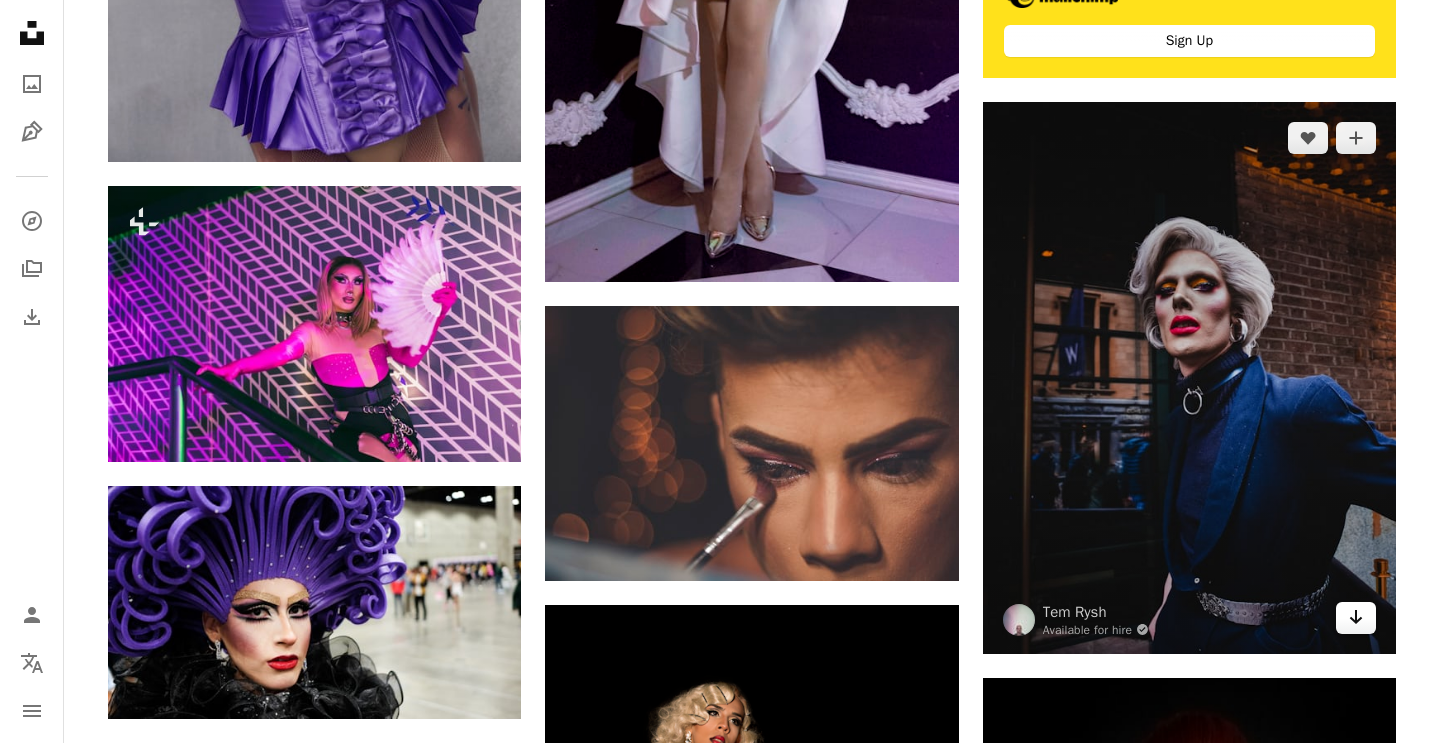 click on "Arrow pointing down" at bounding box center [1356, 618] 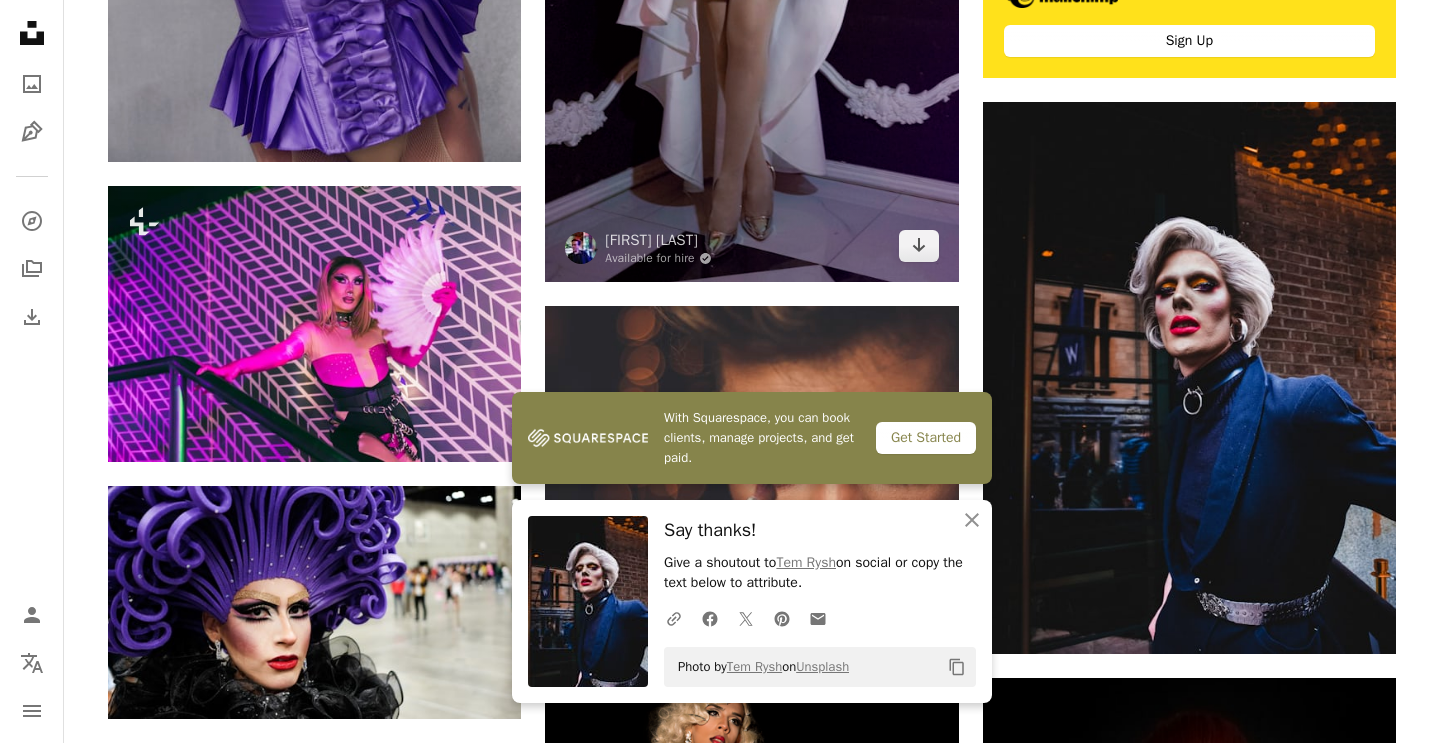 scroll, scrollTop: 0, scrollLeft: 0, axis: both 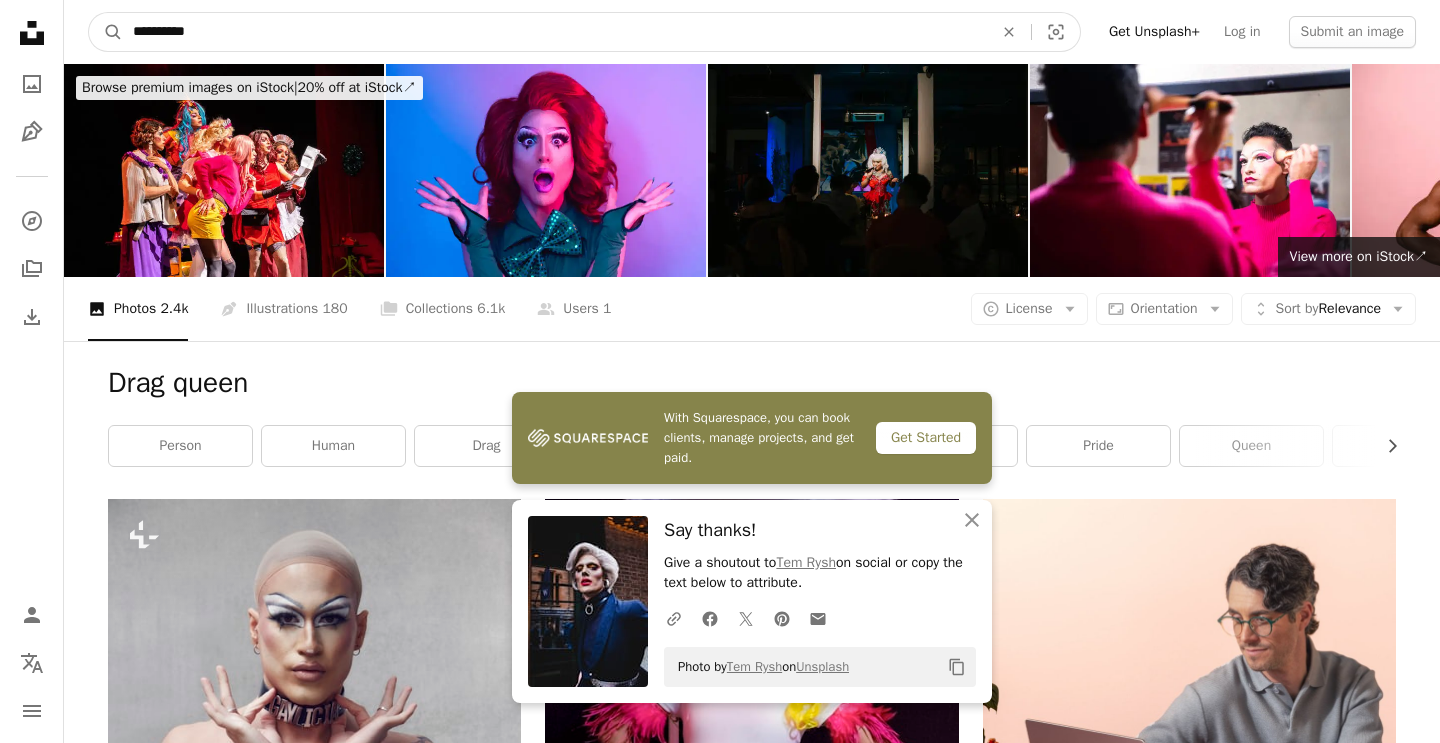 click on "**********" at bounding box center (555, 32) 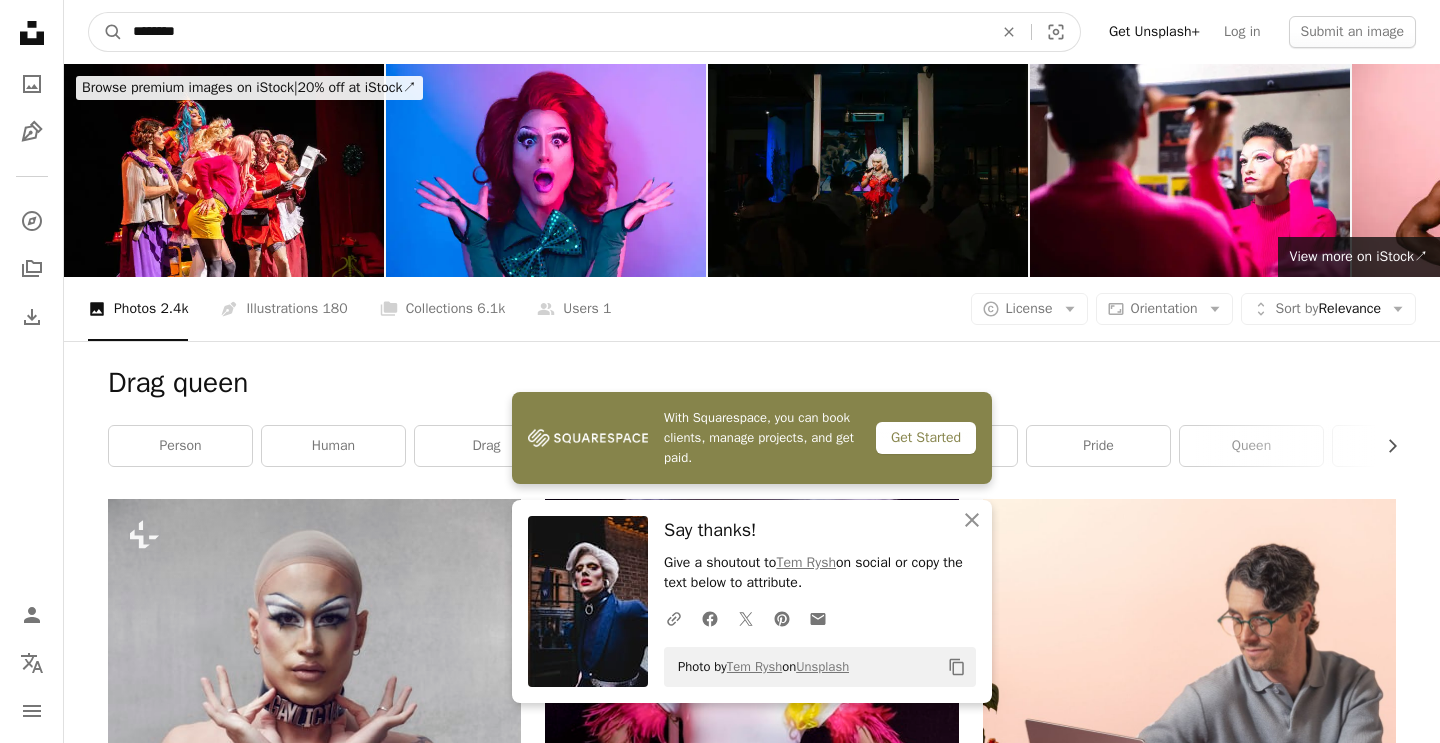 type on "********" 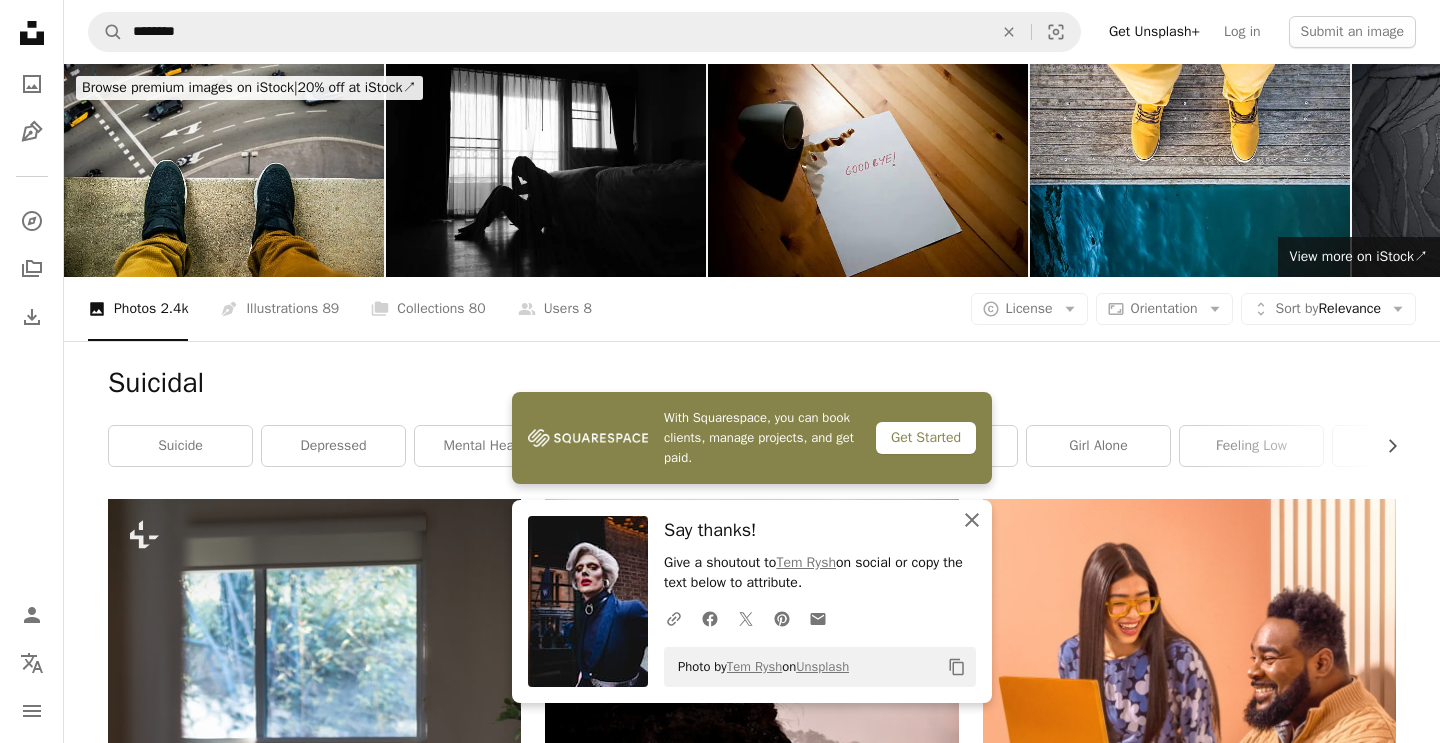 click on "An X shape" 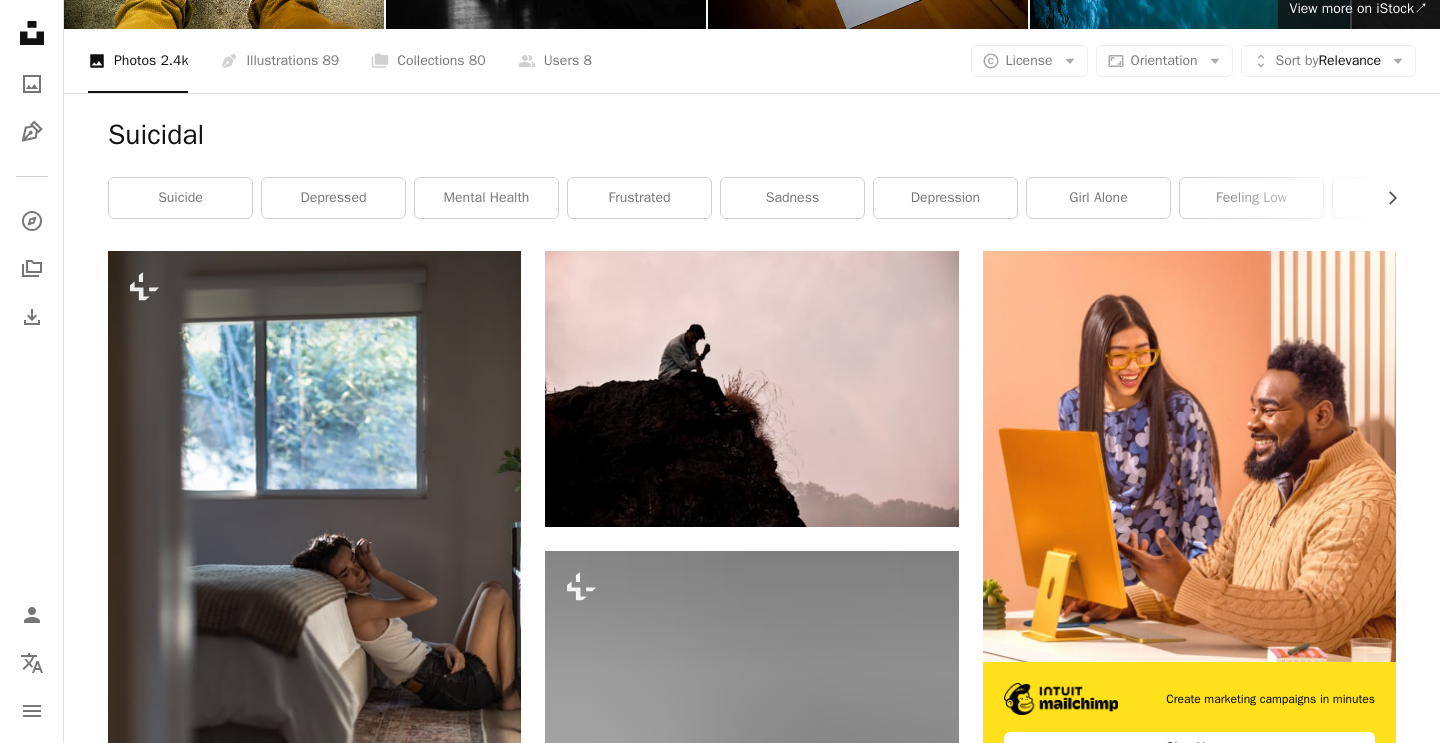 scroll, scrollTop: 1350, scrollLeft: 0, axis: vertical 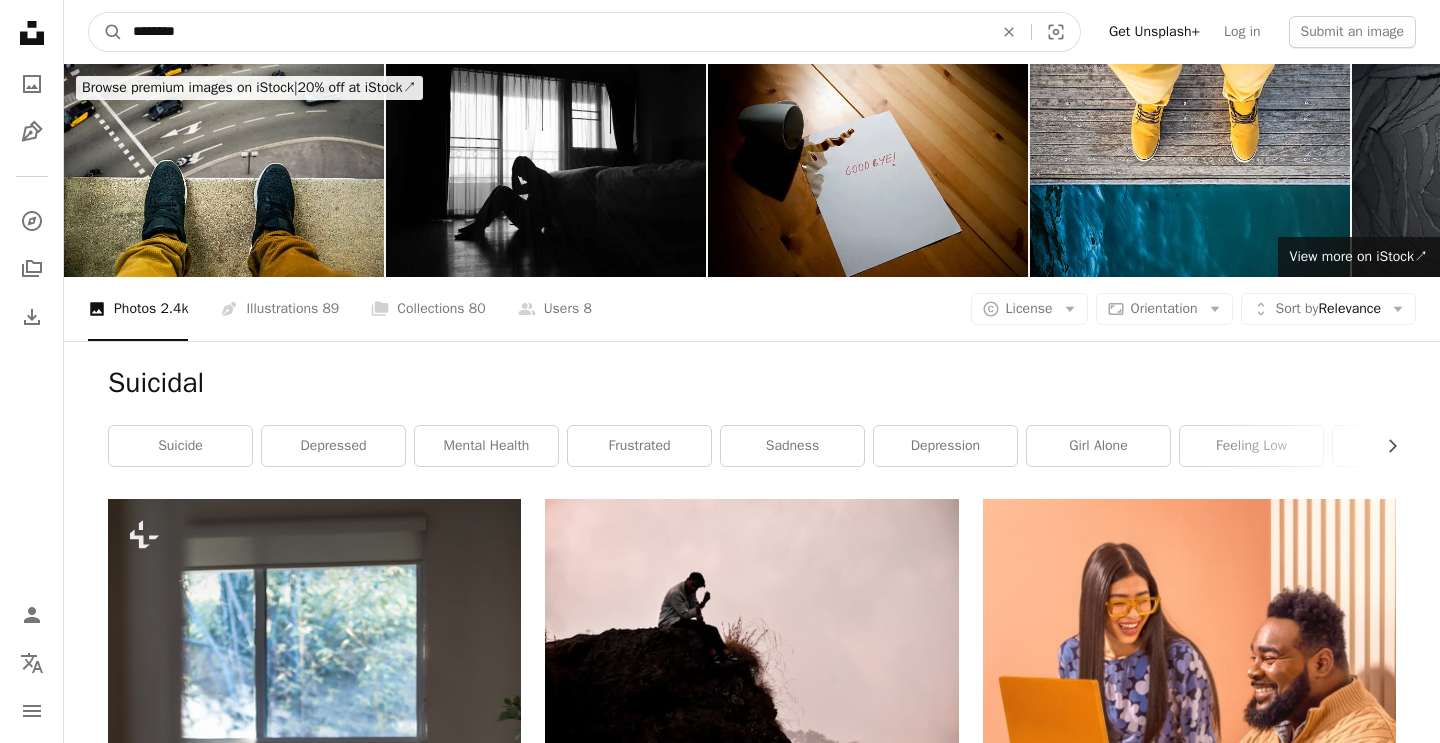 click on "********" at bounding box center (555, 32) 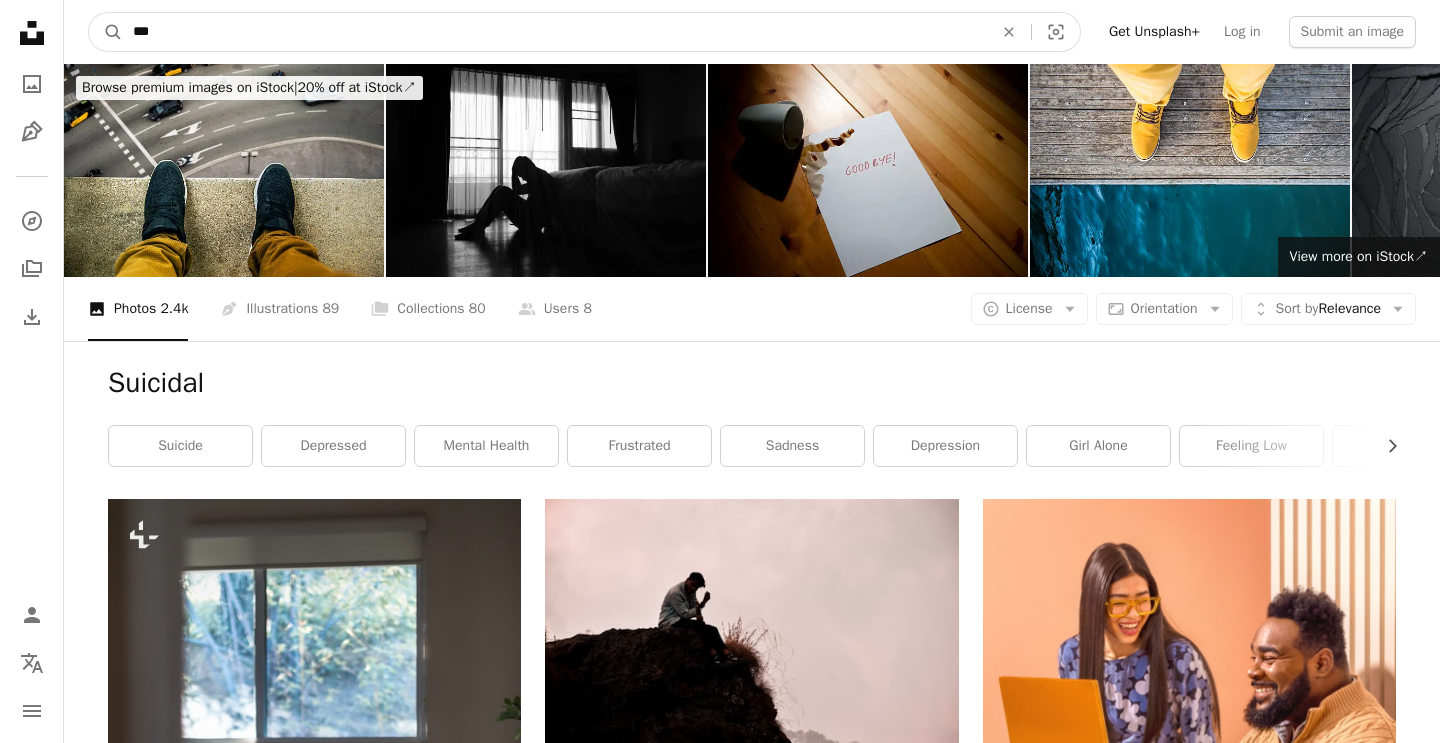 type on "***" 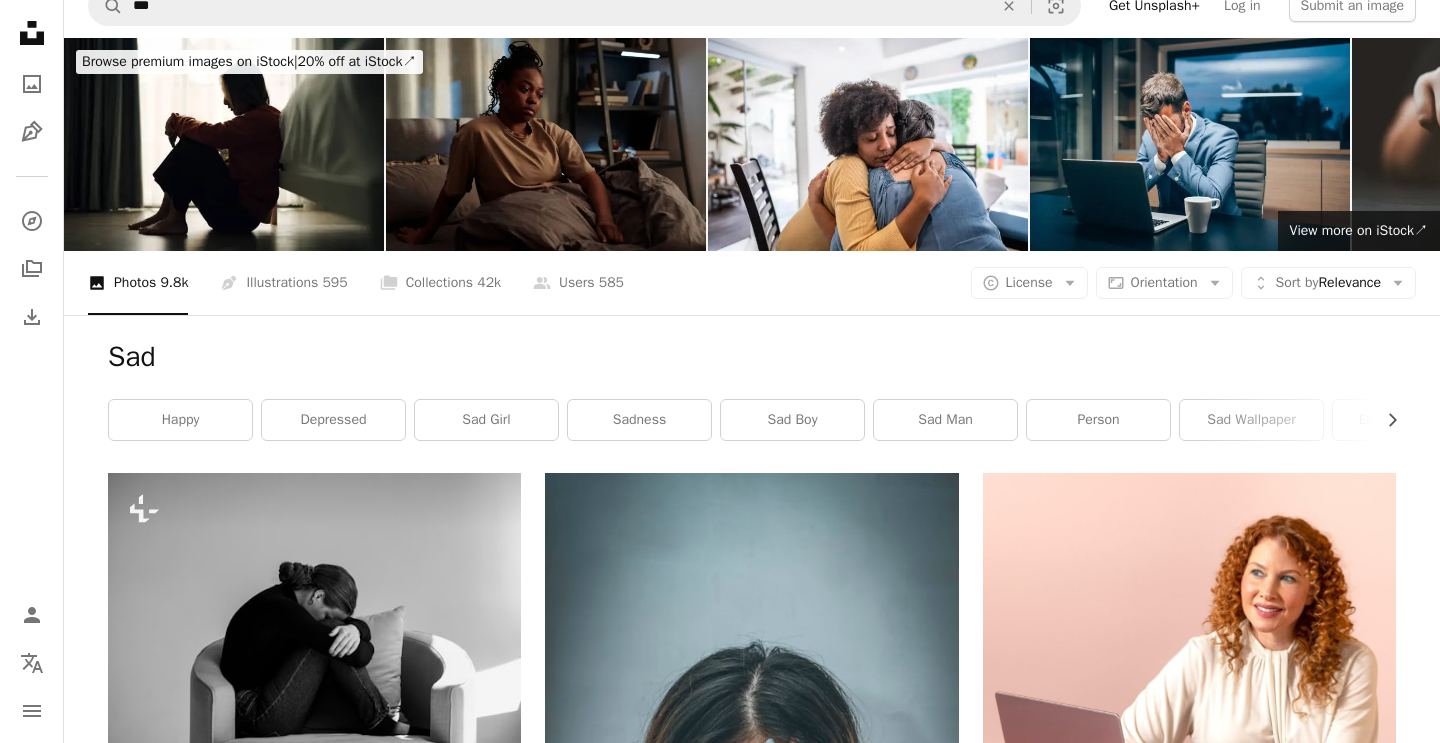 scroll, scrollTop: 0, scrollLeft: 0, axis: both 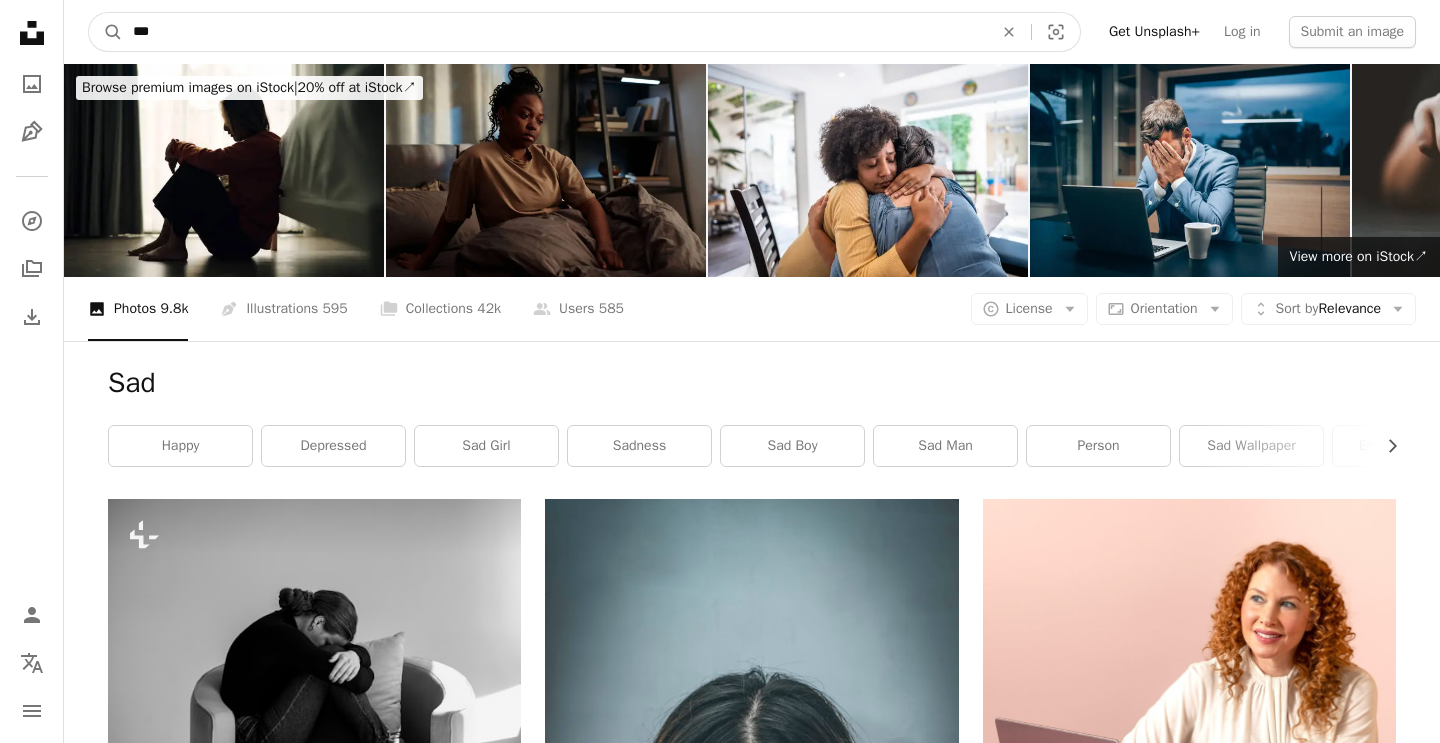 click on "***" at bounding box center [555, 32] 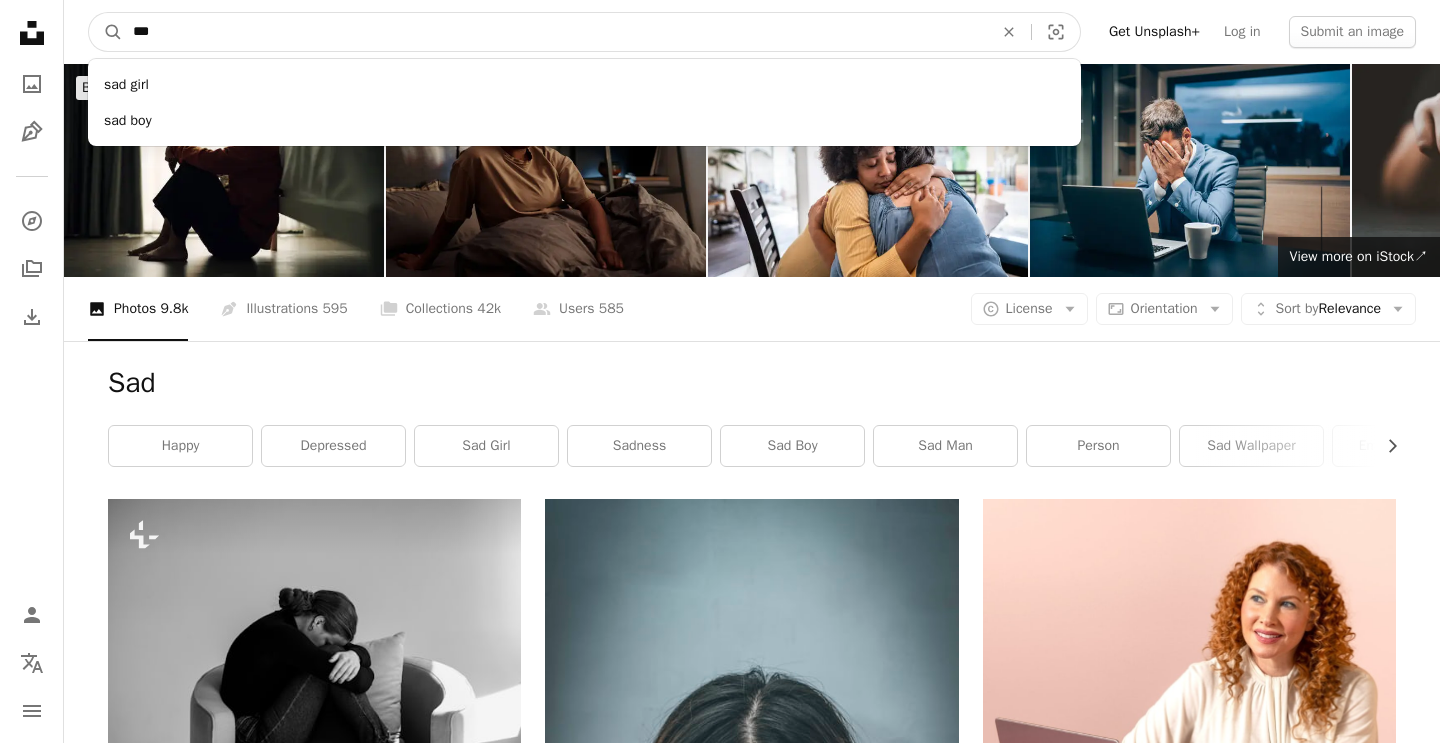 click on "***" at bounding box center (555, 32) 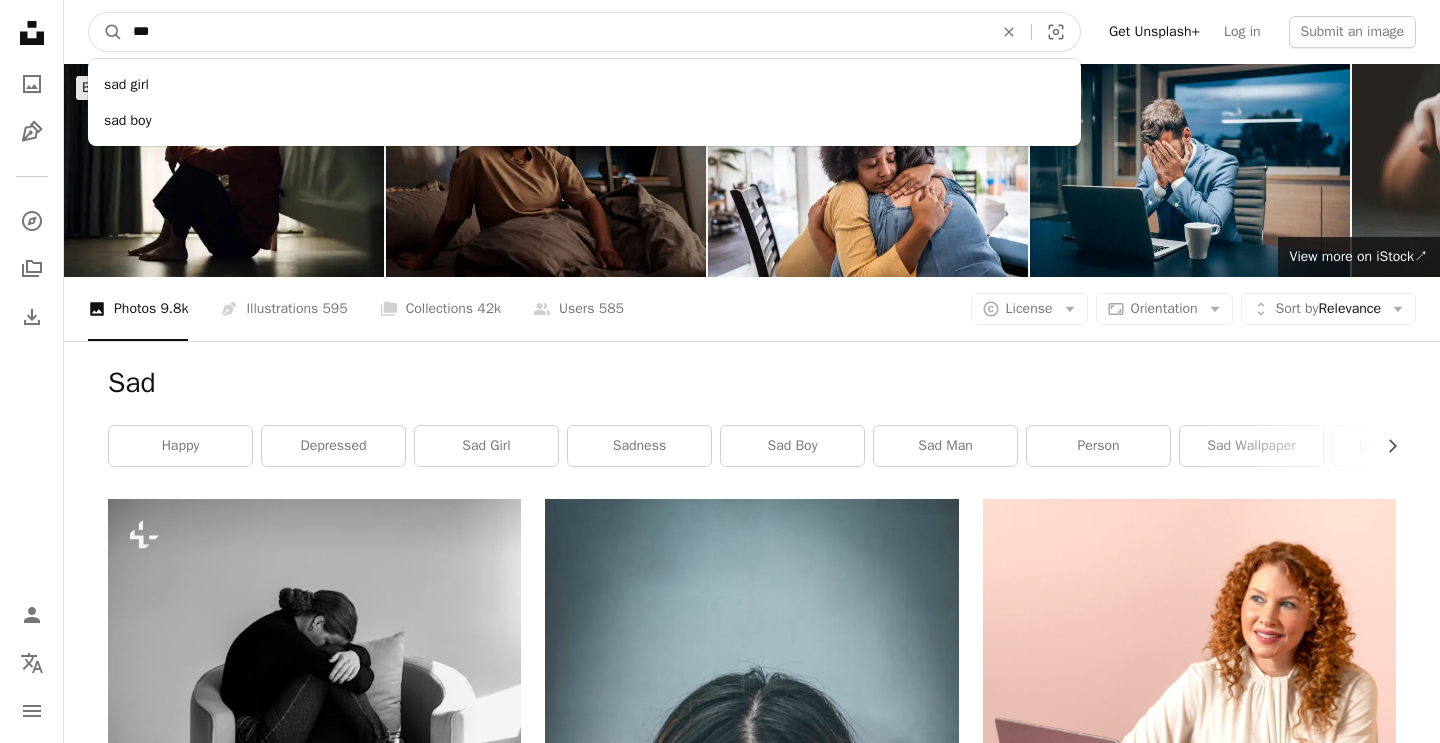 type on "*" 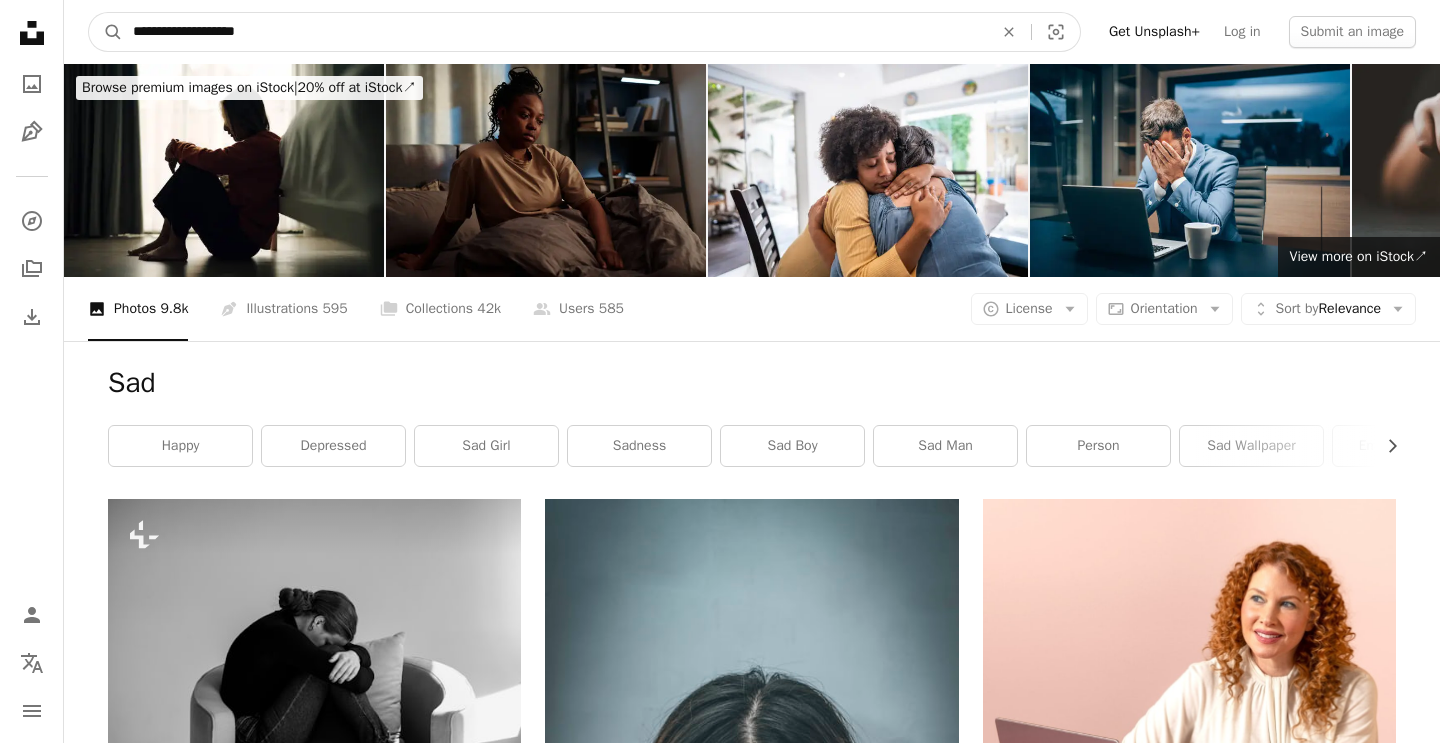 type on "**********" 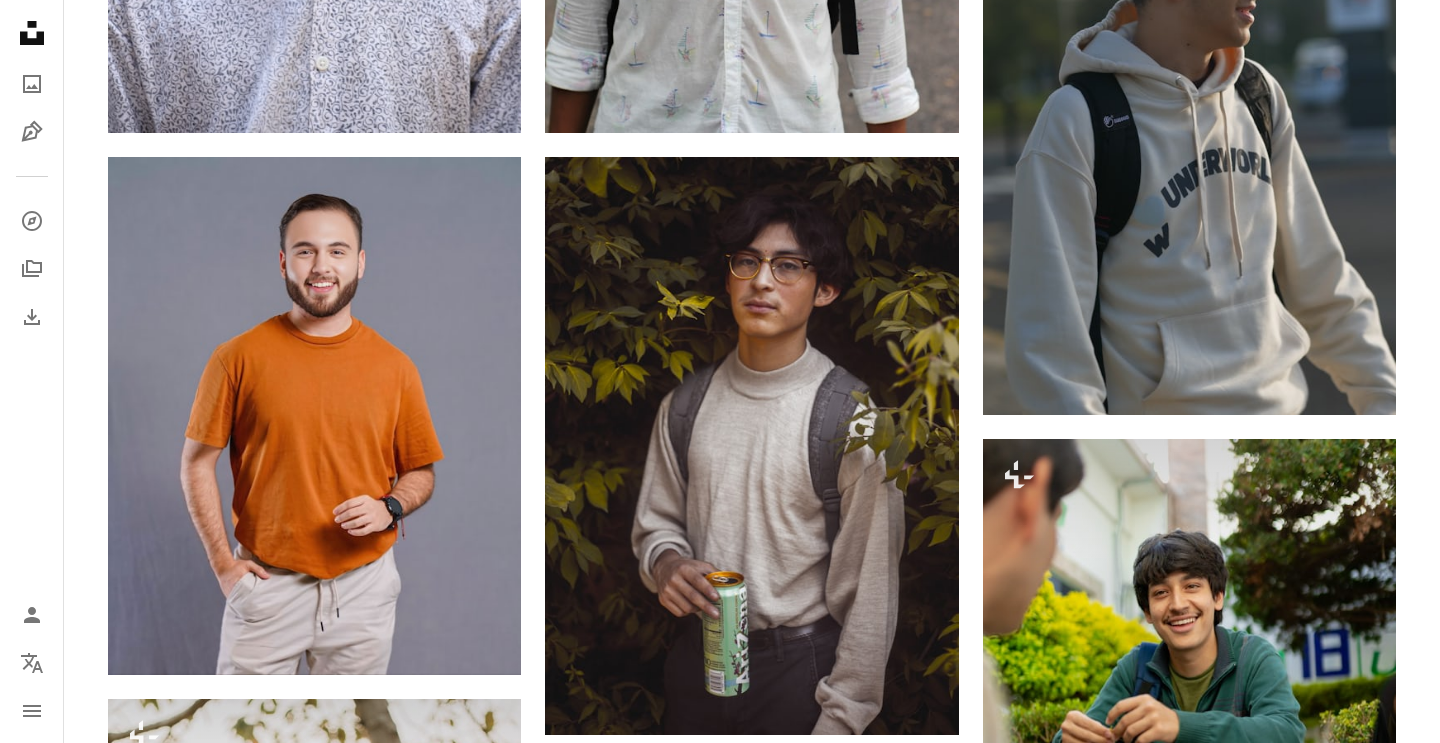 scroll, scrollTop: 2571, scrollLeft: 0, axis: vertical 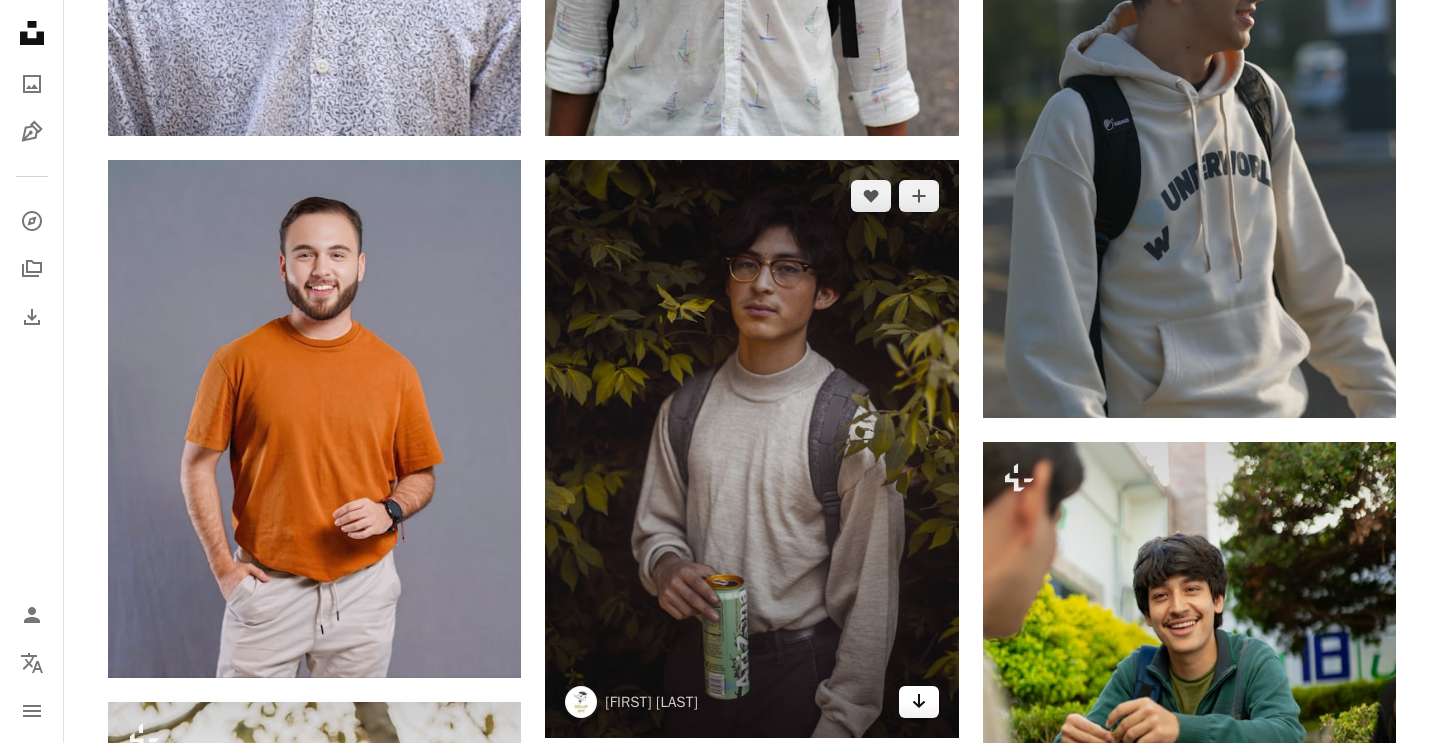 click 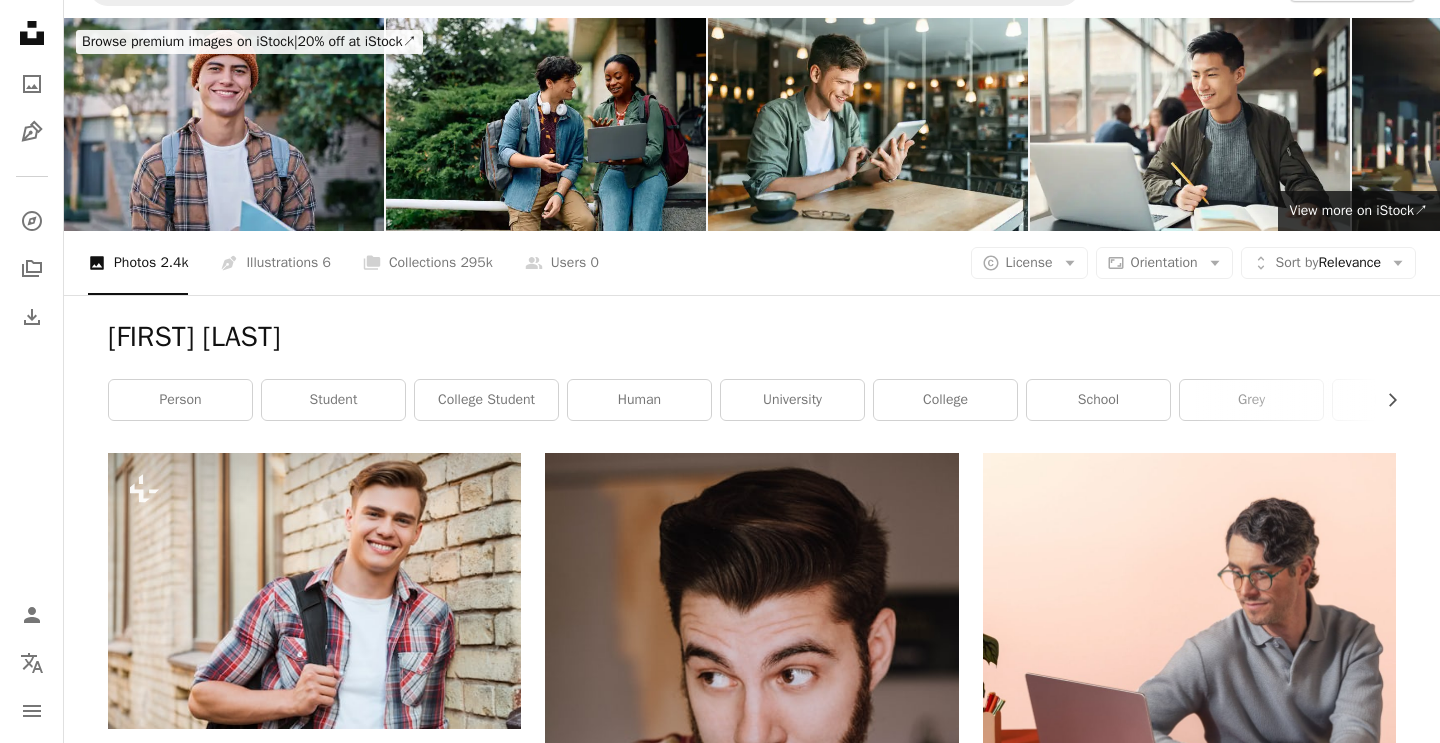 scroll, scrollTop: 31, scrollLeft: 0, axis: vertical 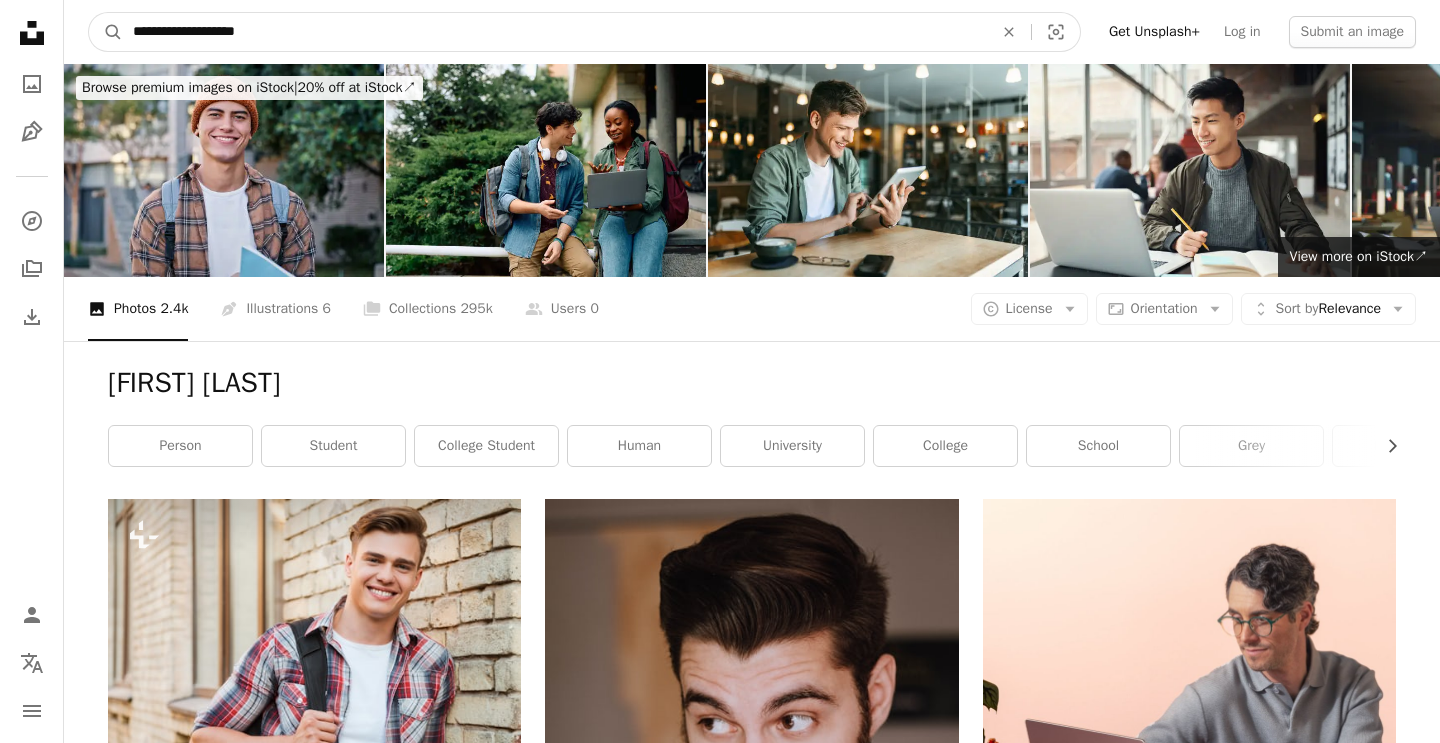click on "**********" at bounding box center (555, 32) 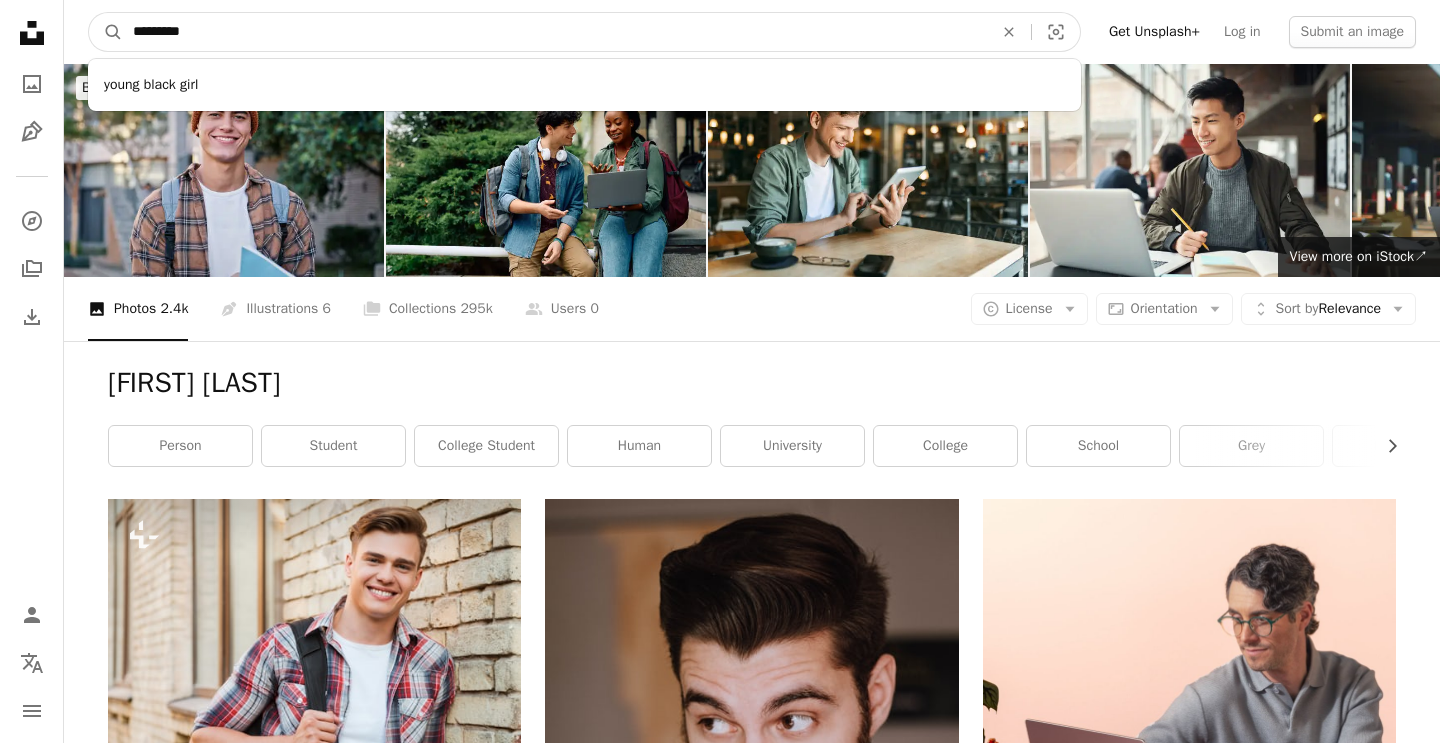 type on "*********" 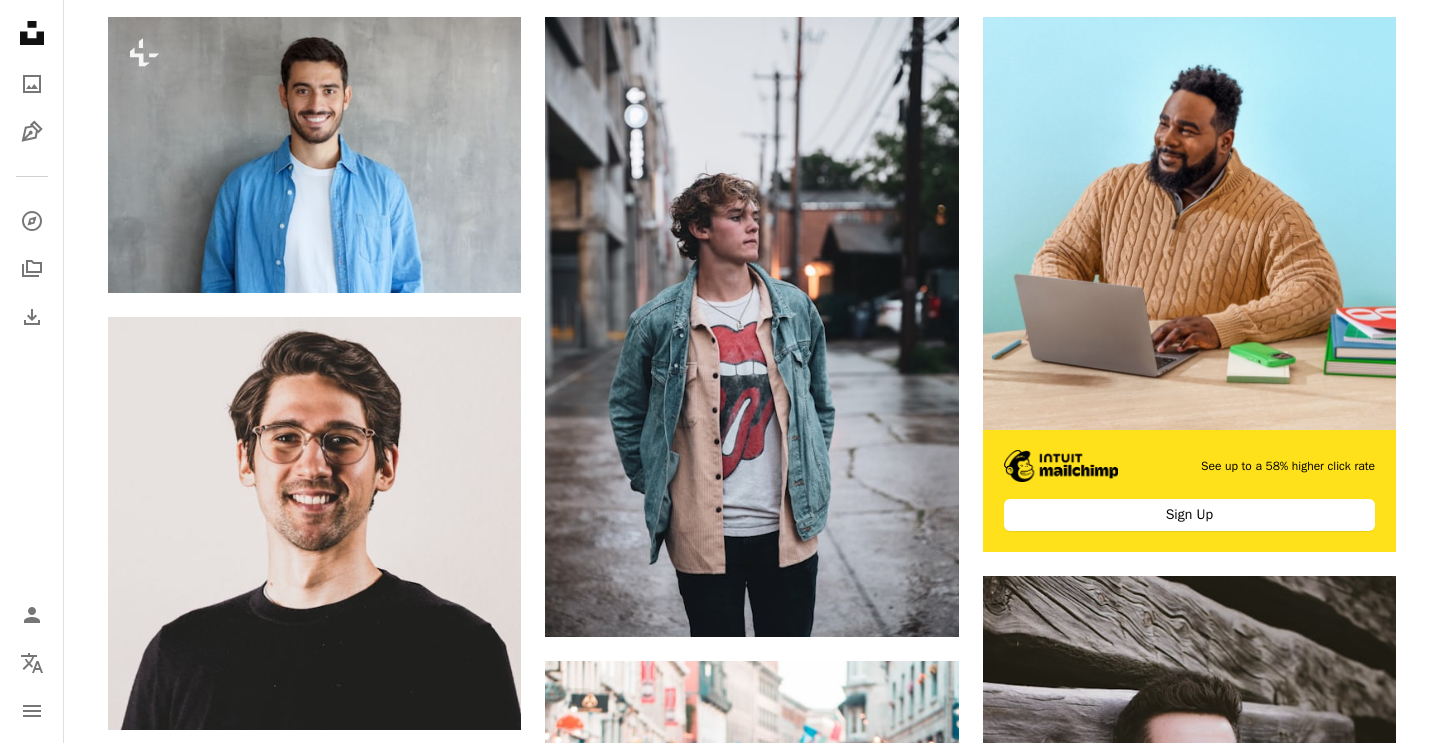 scroll, scrollTop: 492, scrollLeft: 0, axis: vertical 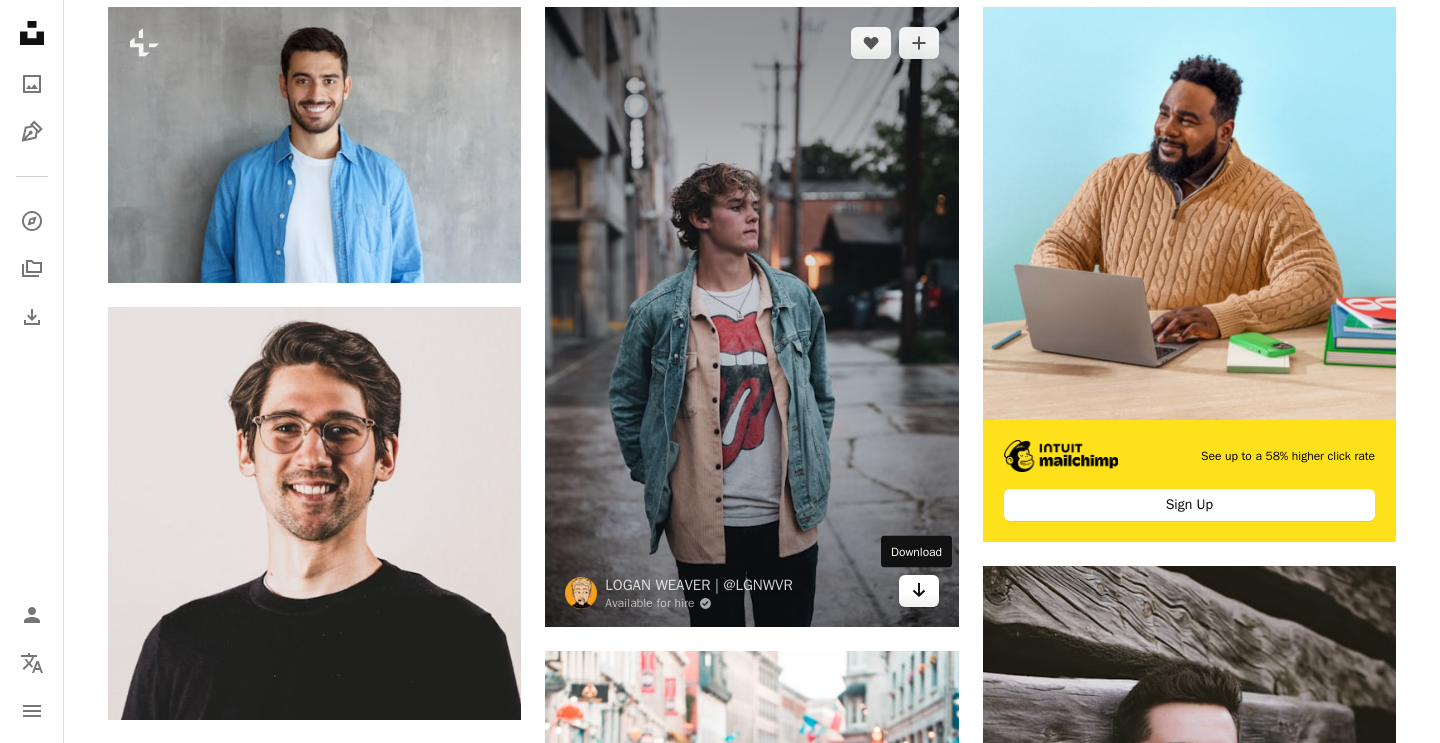 click 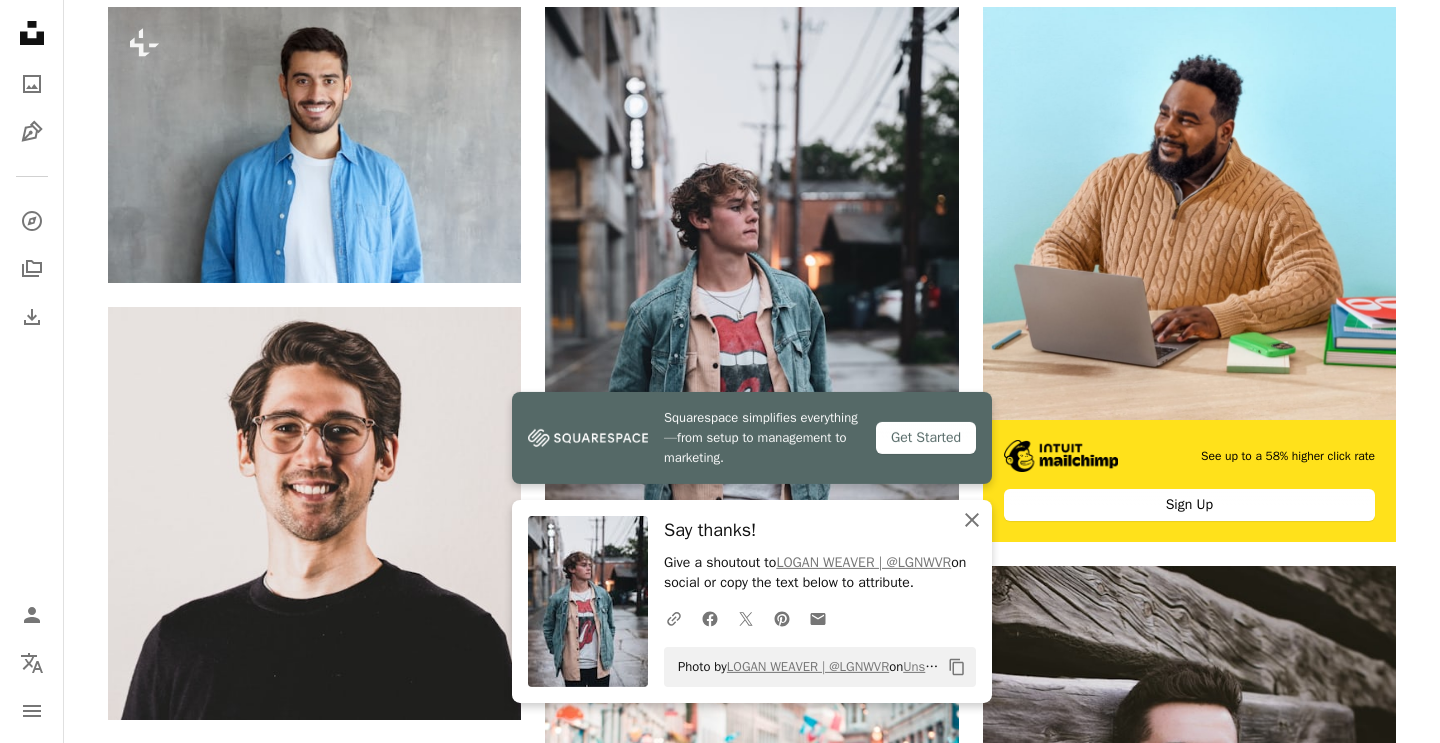 click on "An X shape" 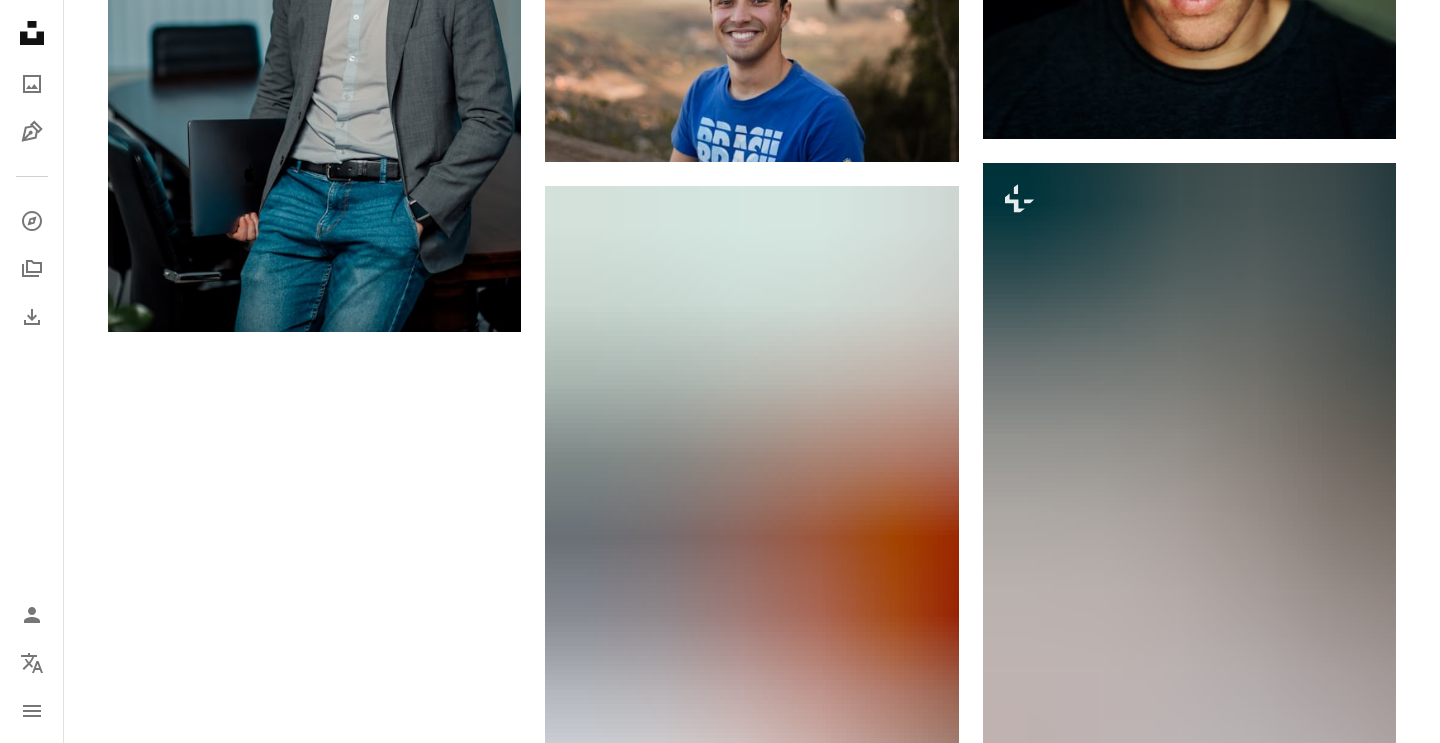 scroll, scrollTop: 3659, scrollLeft: 0, axis: vertical 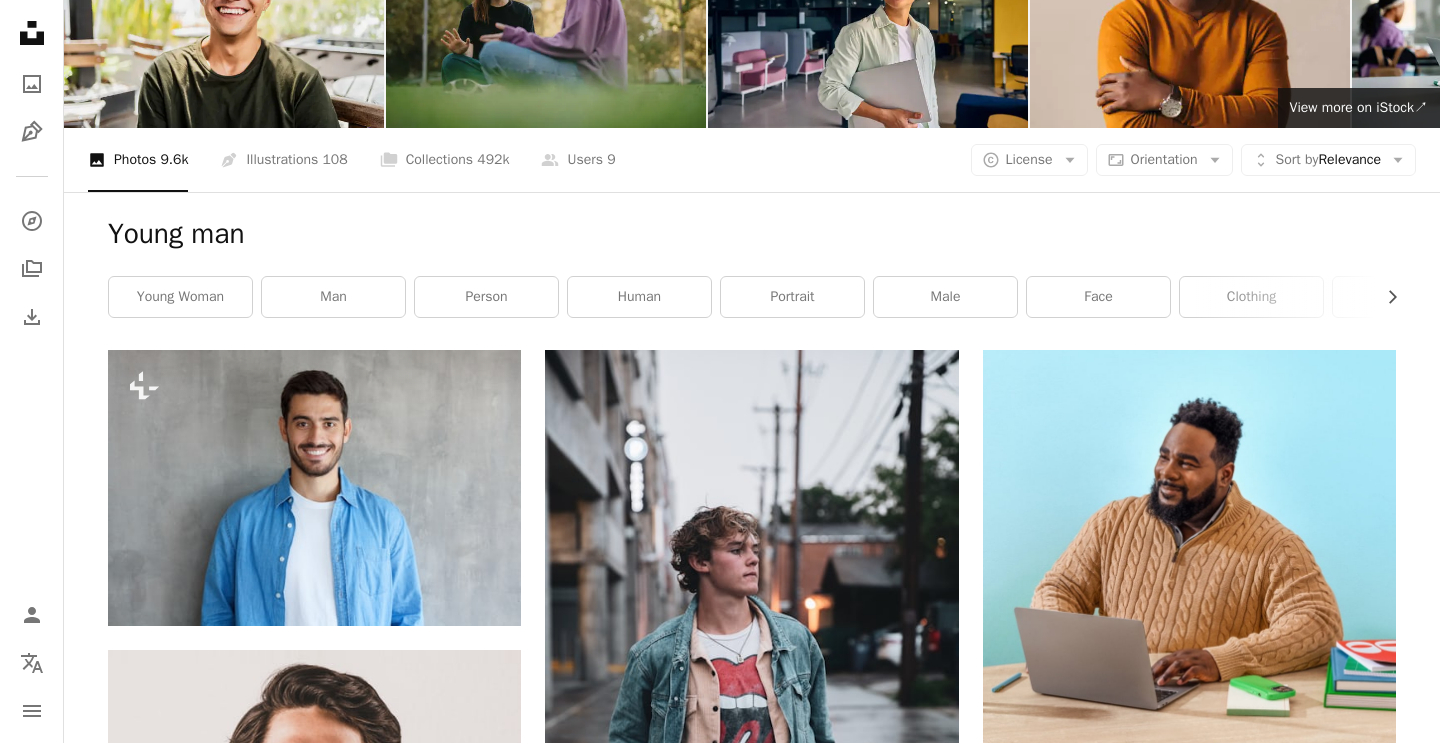 click on "Young man" at bounding box center (752, 234) 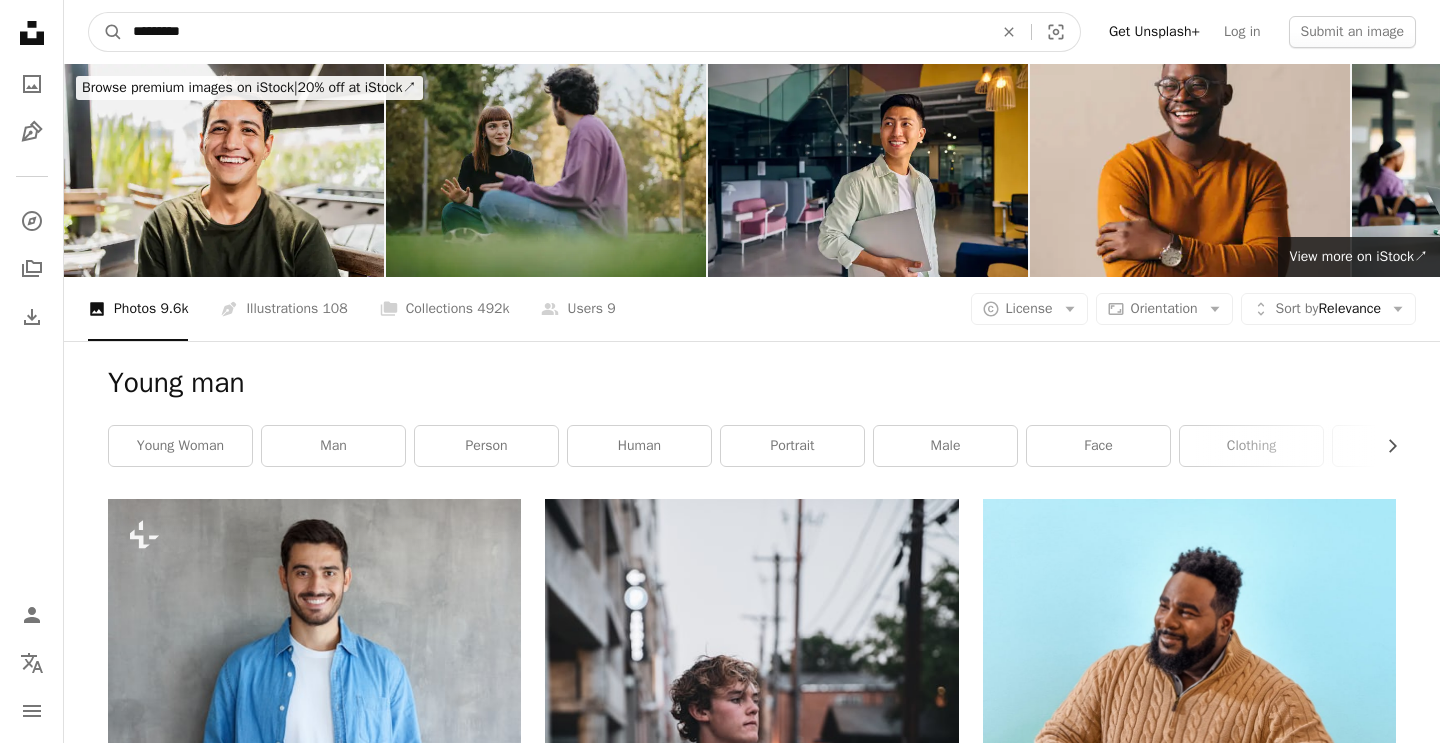 click on "*********" at bounding box center (555, 32) 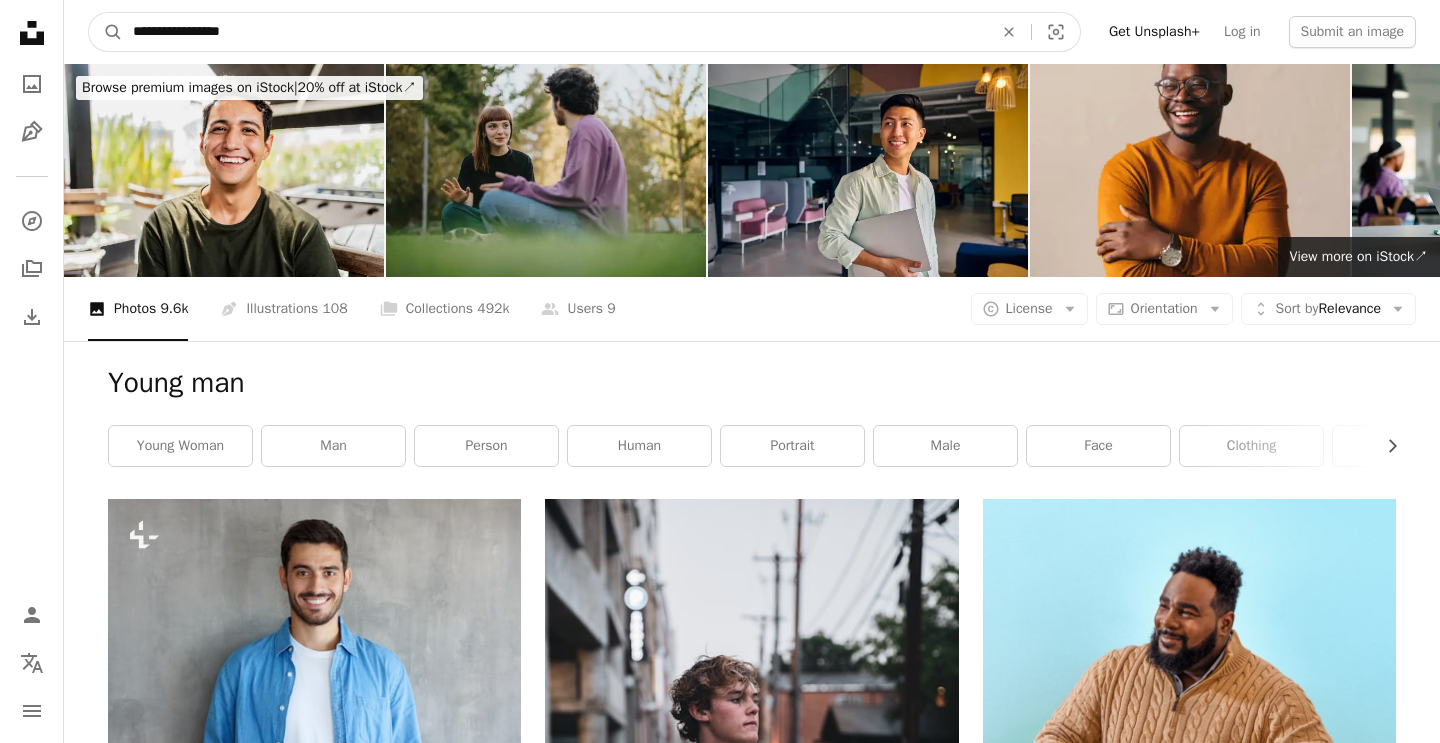 type on "**********" 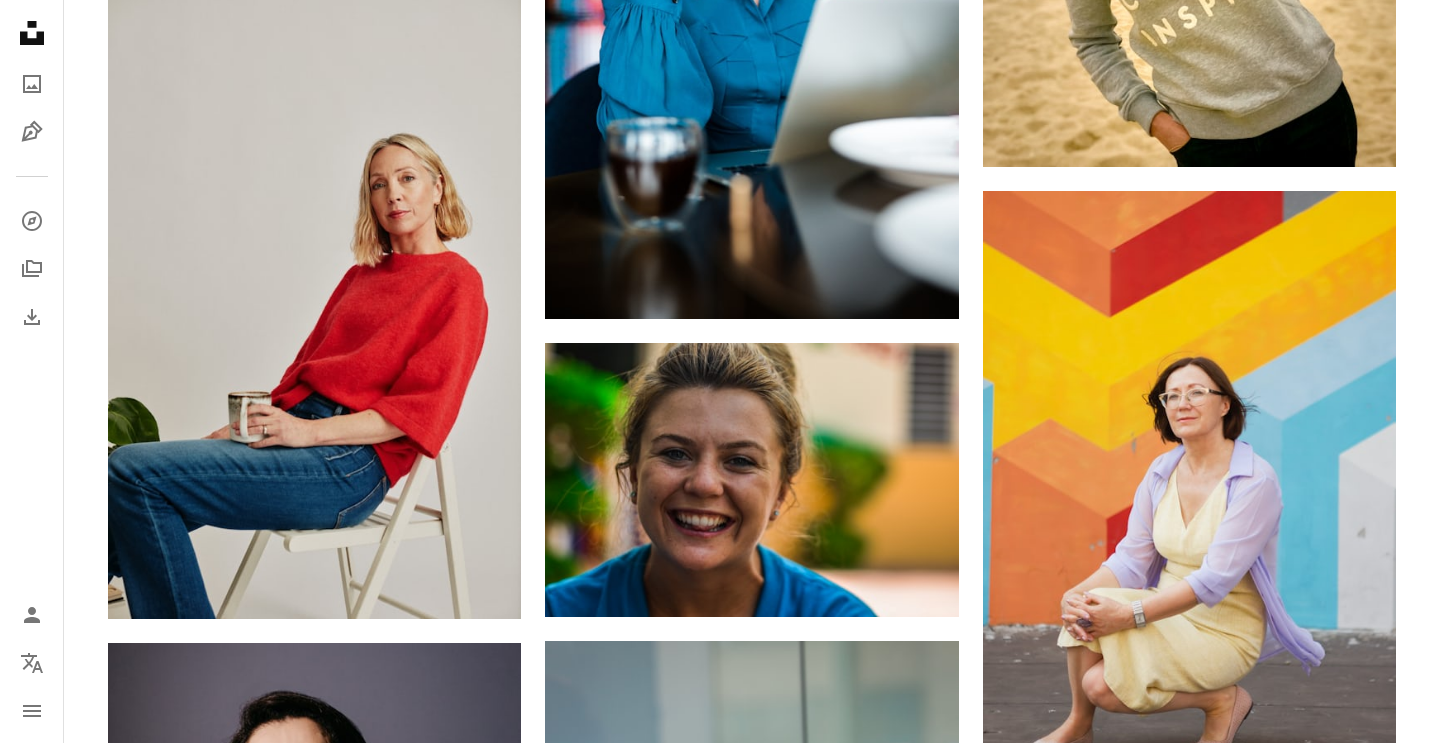 scroll, scrollTop: 2160, scrollLeft: 0, axis: vertical 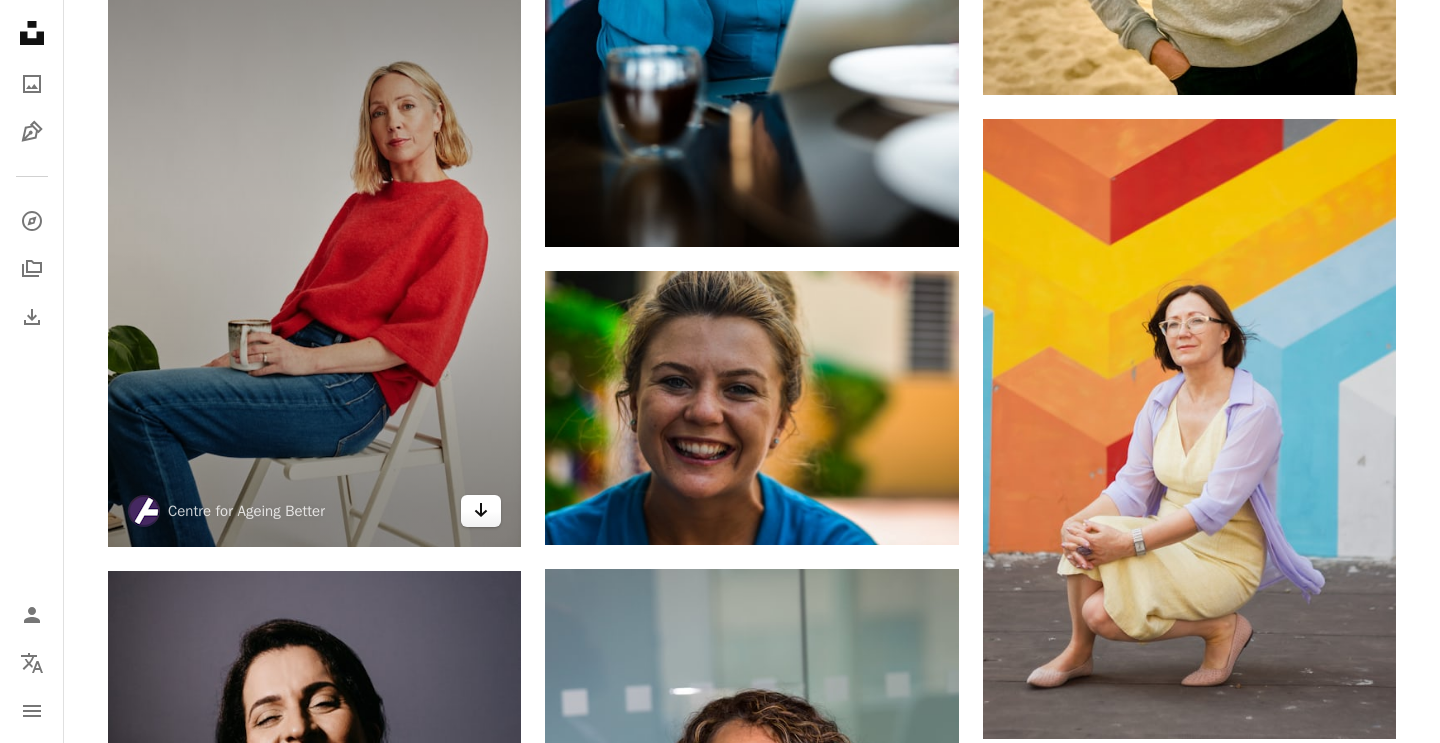 click on "Arrow pointing down" 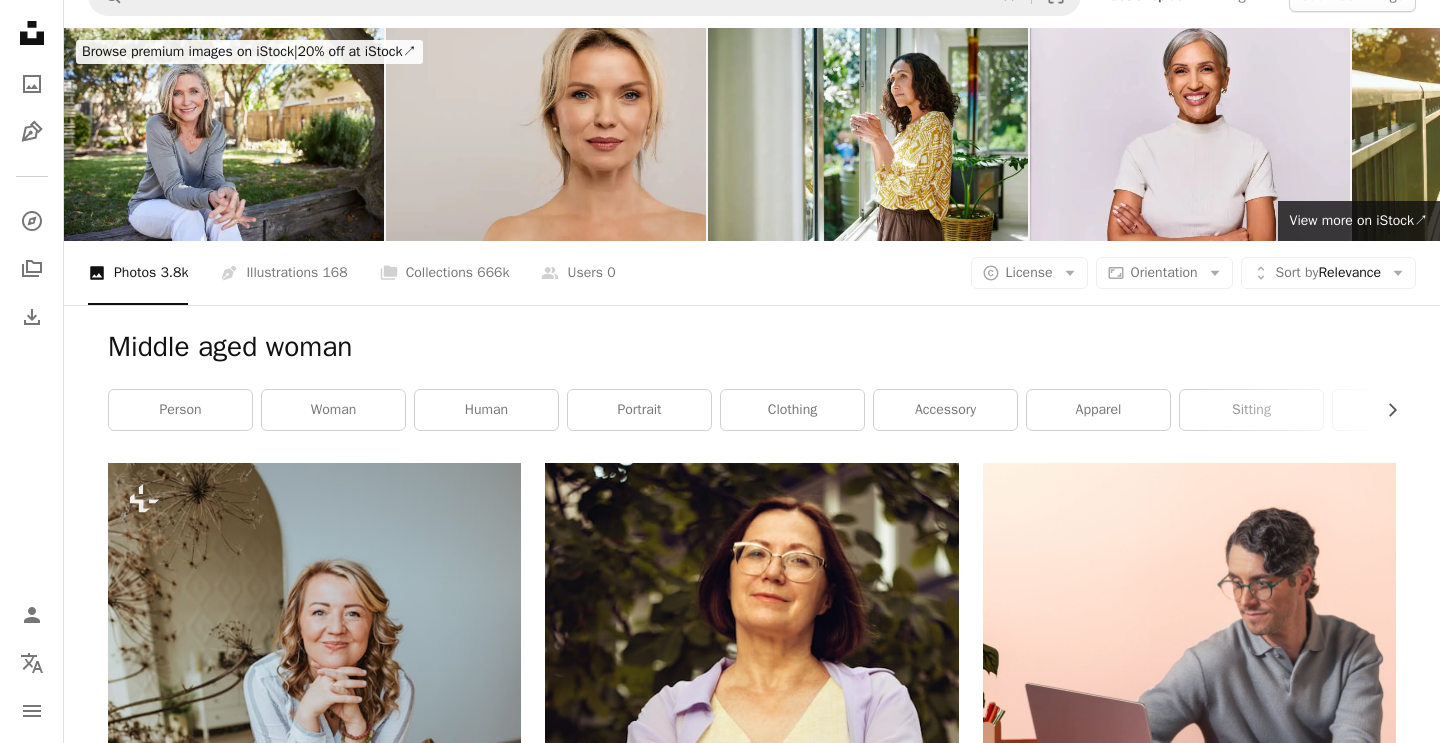 scroll, scrollTop: 0, scrollLeft: 0, axis: both 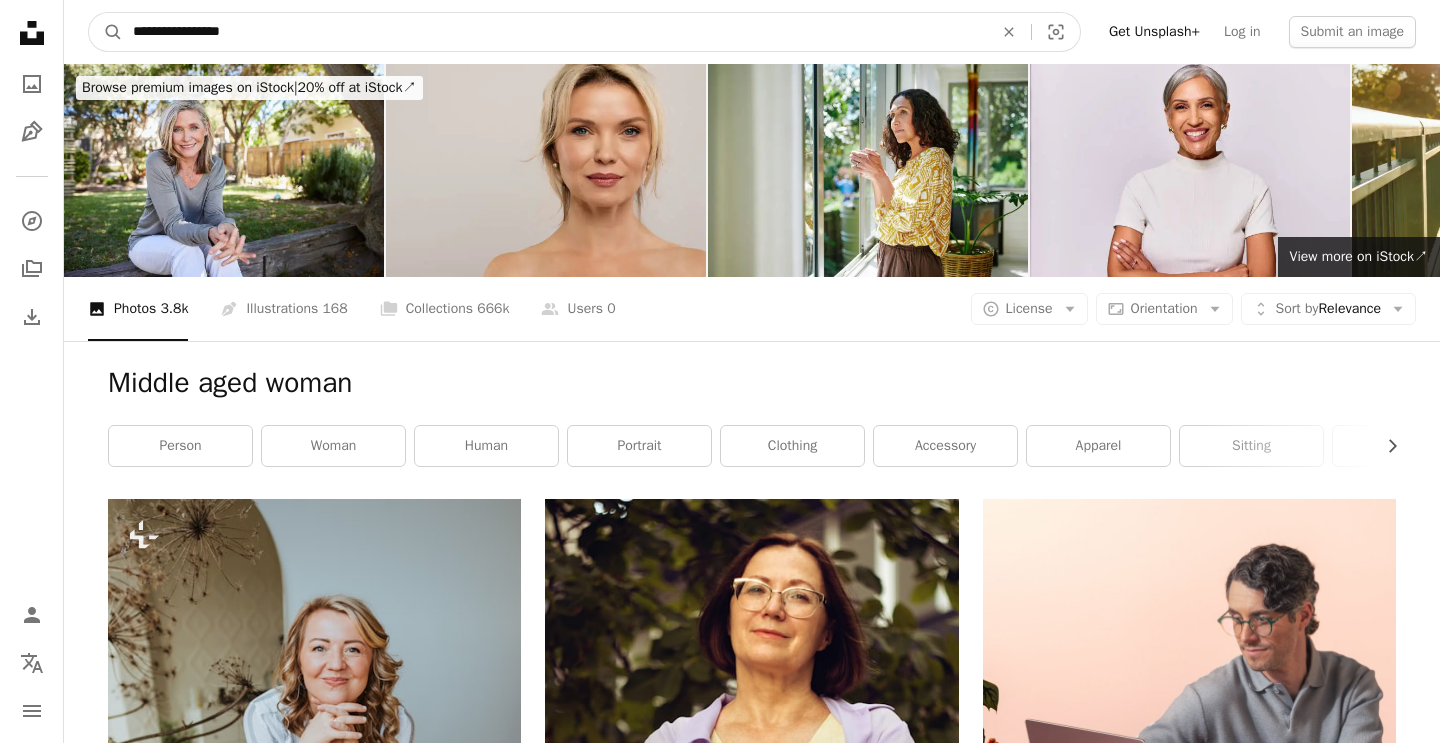 click on "**********" at bounding box center (555, 32) 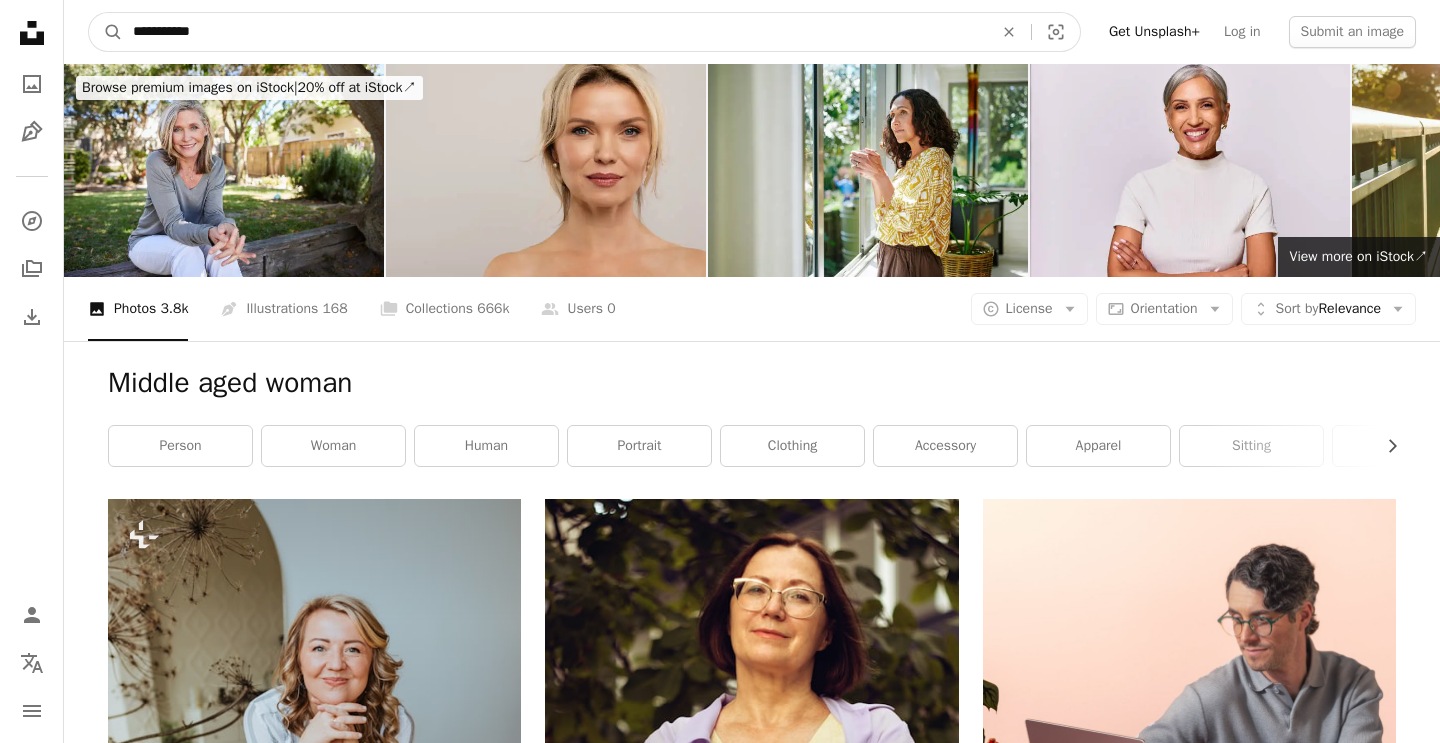 type on "**********" 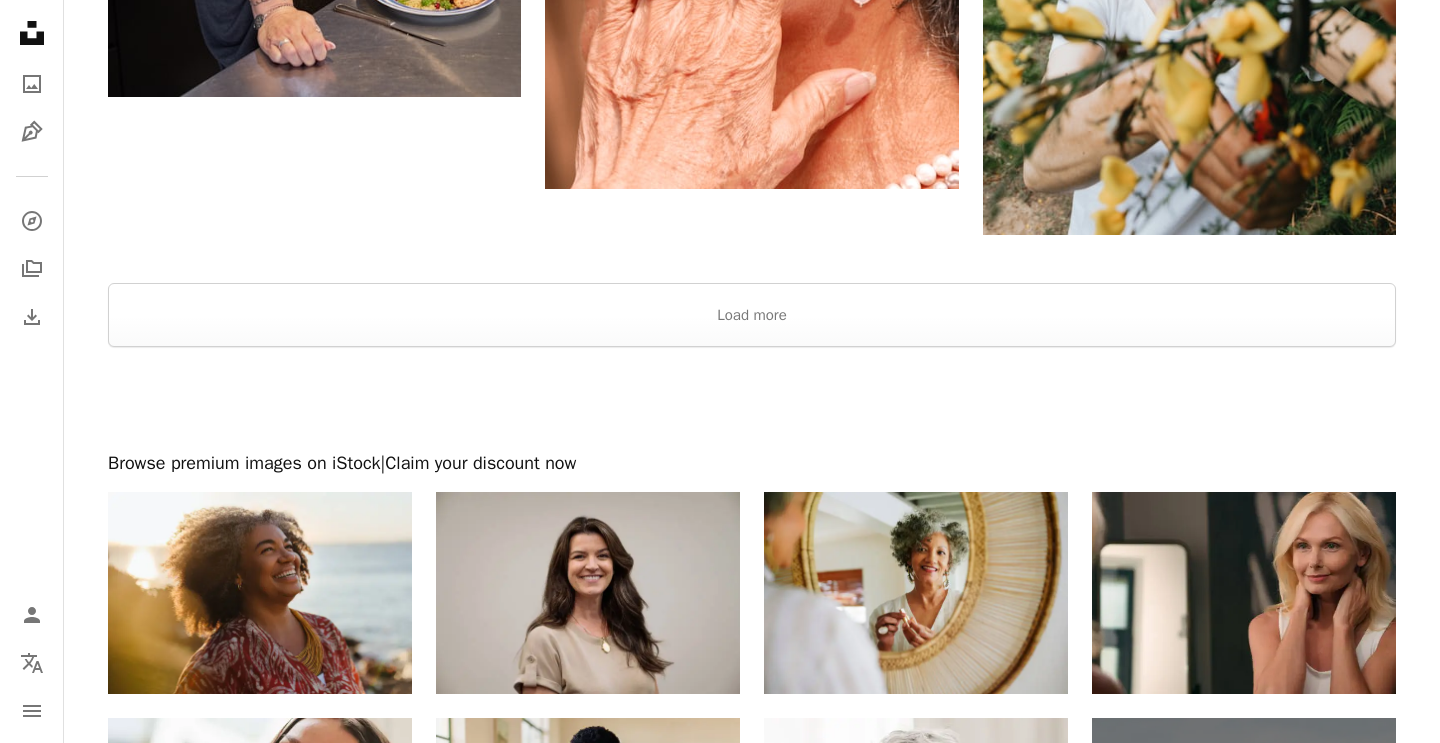 scroll, scrollTop: 3645, scrollLeft: 0, axis: vertical 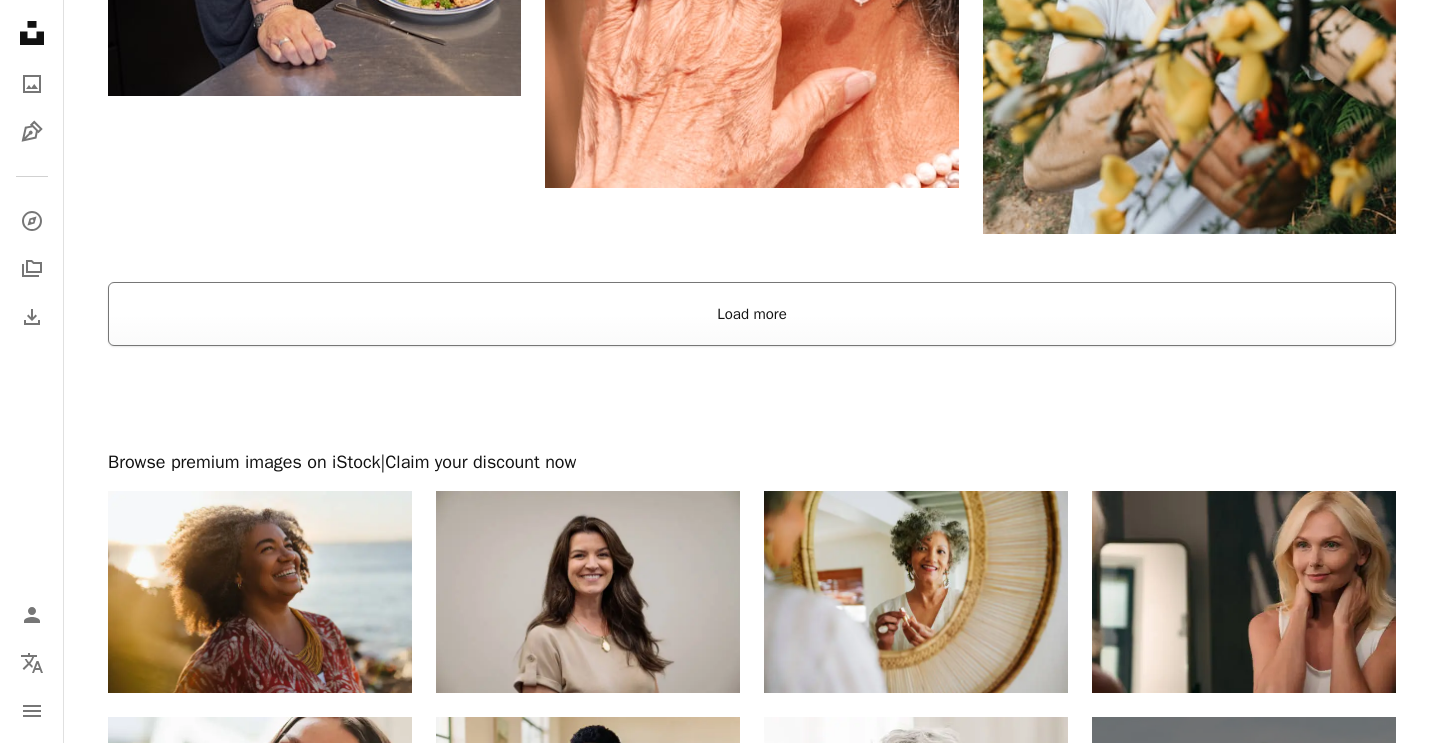 click on "Load more" at bounding box center (752, 314) 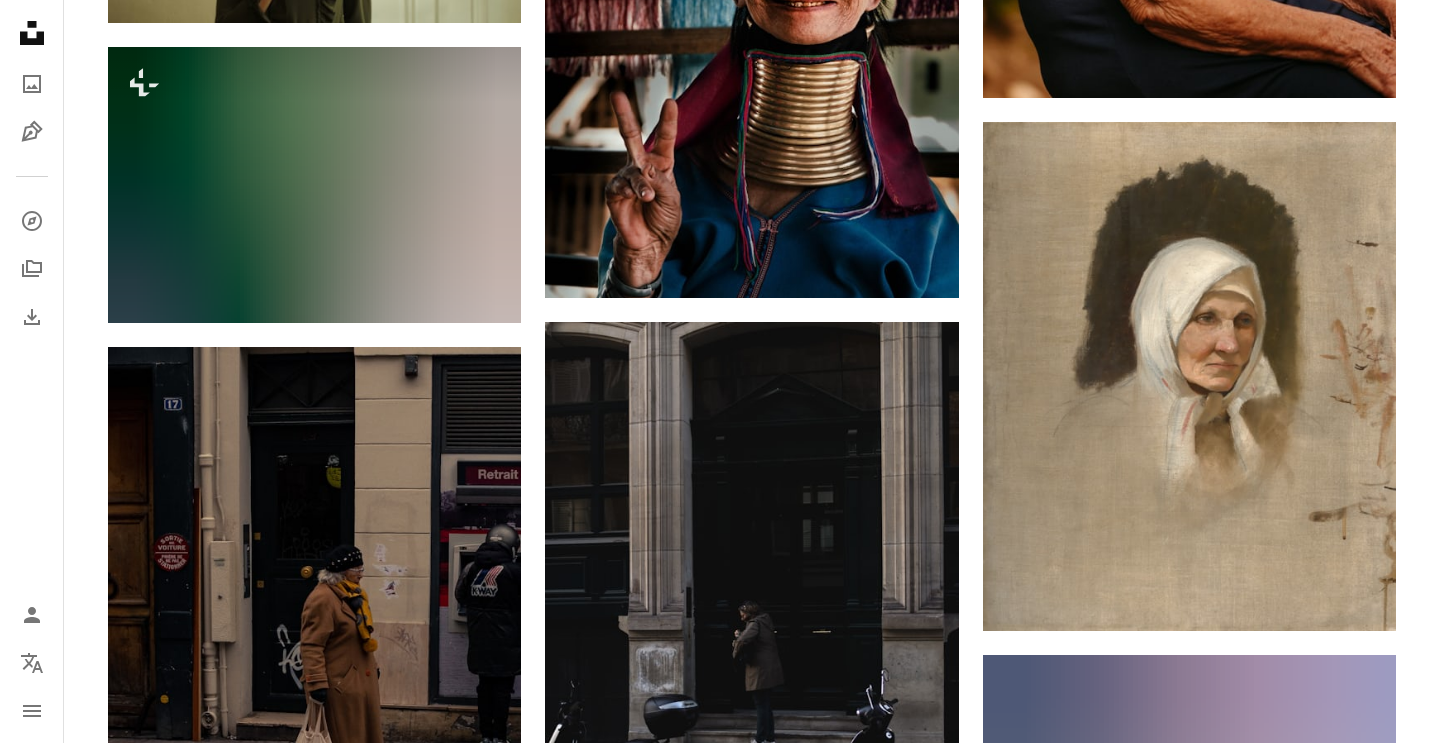 scroll, scrollTop: 21735, scrollLeft: 0, axis: vertical 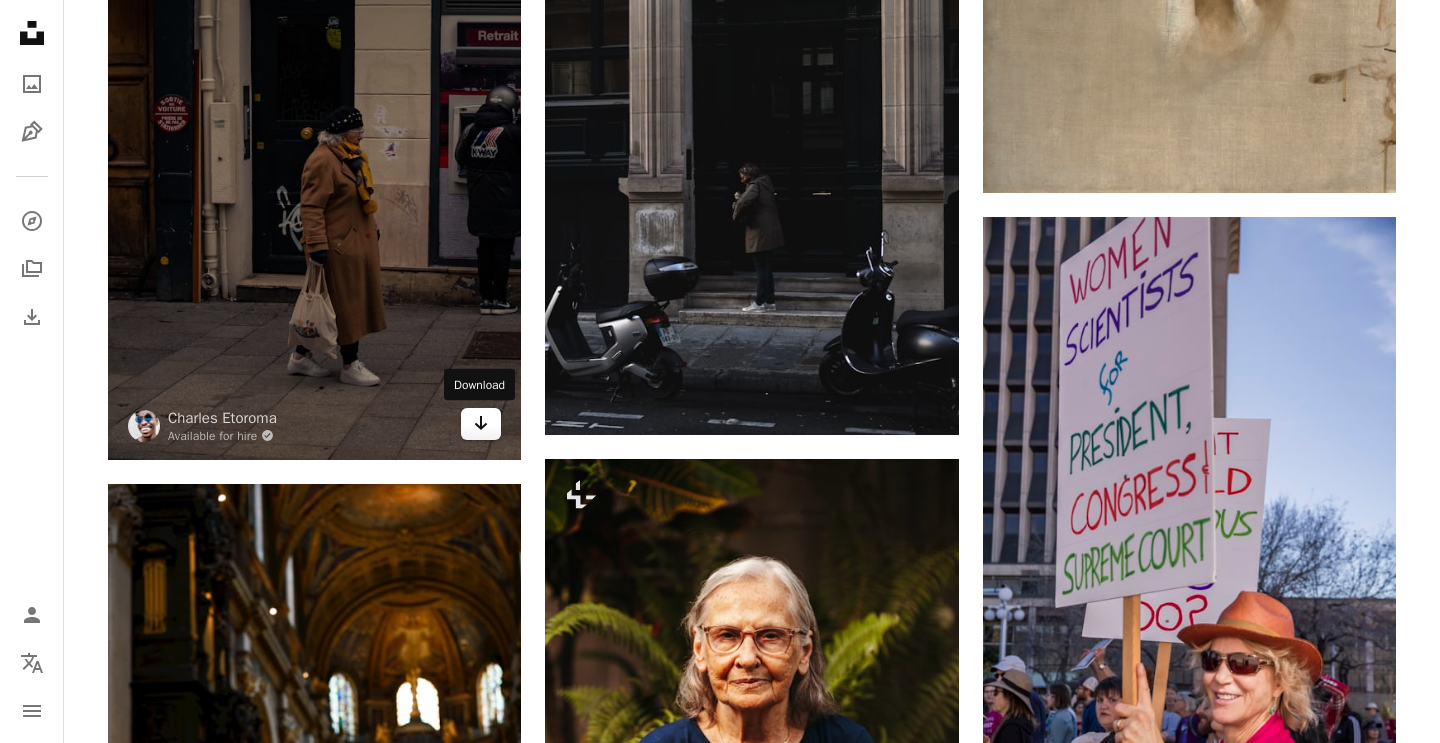 click on "Arrow pointing down" at bounding box center [481, 424] 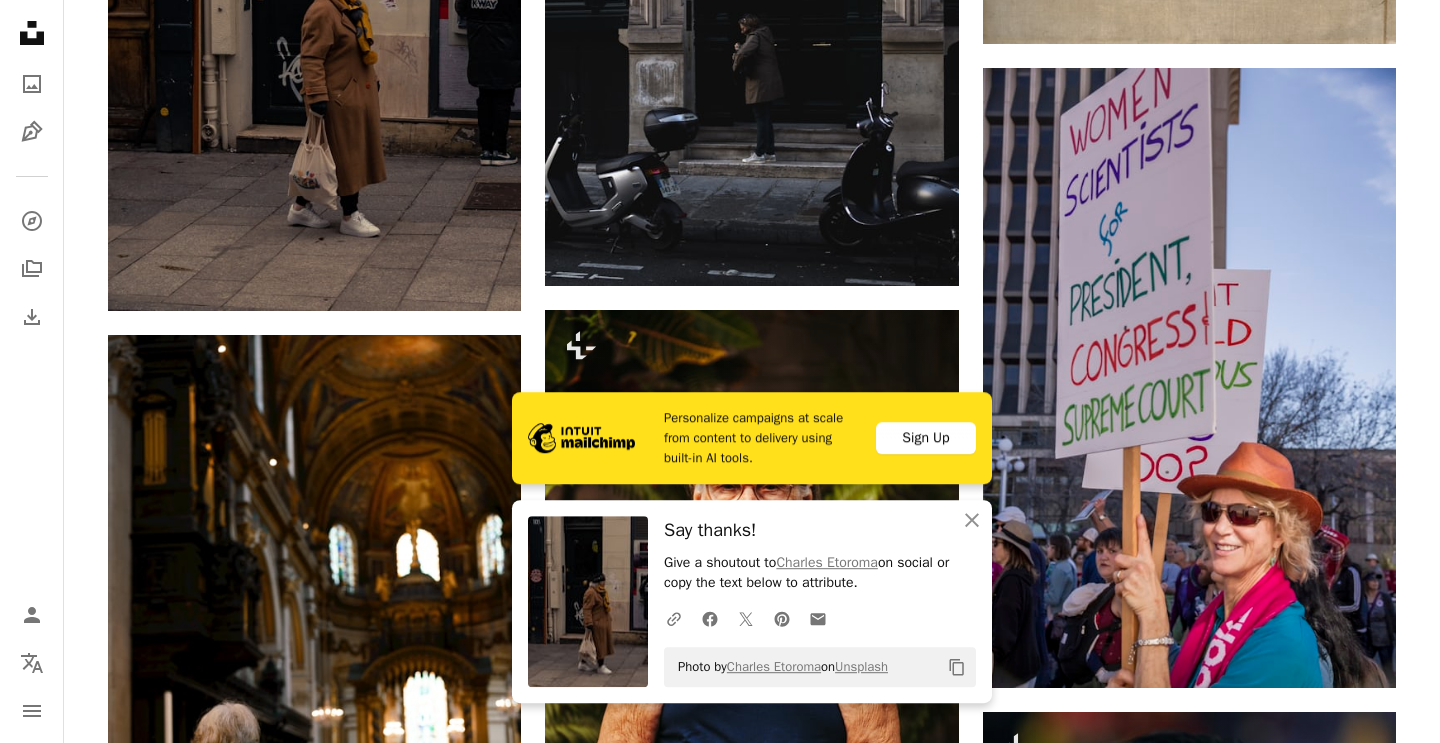 scroll, scrollTop: 22275, scrollLeft: 0, axis: vertical 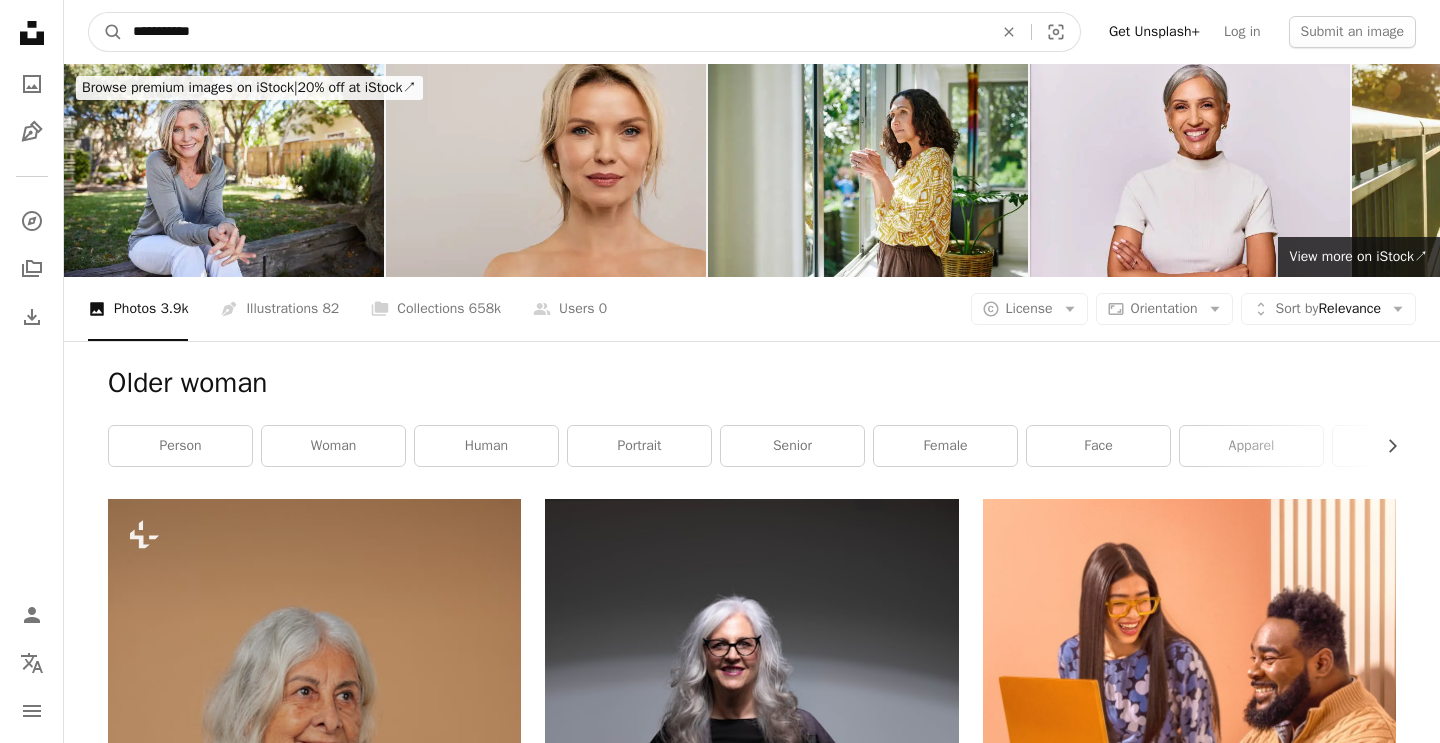 click on "**********" at bounding box center (555, 32) 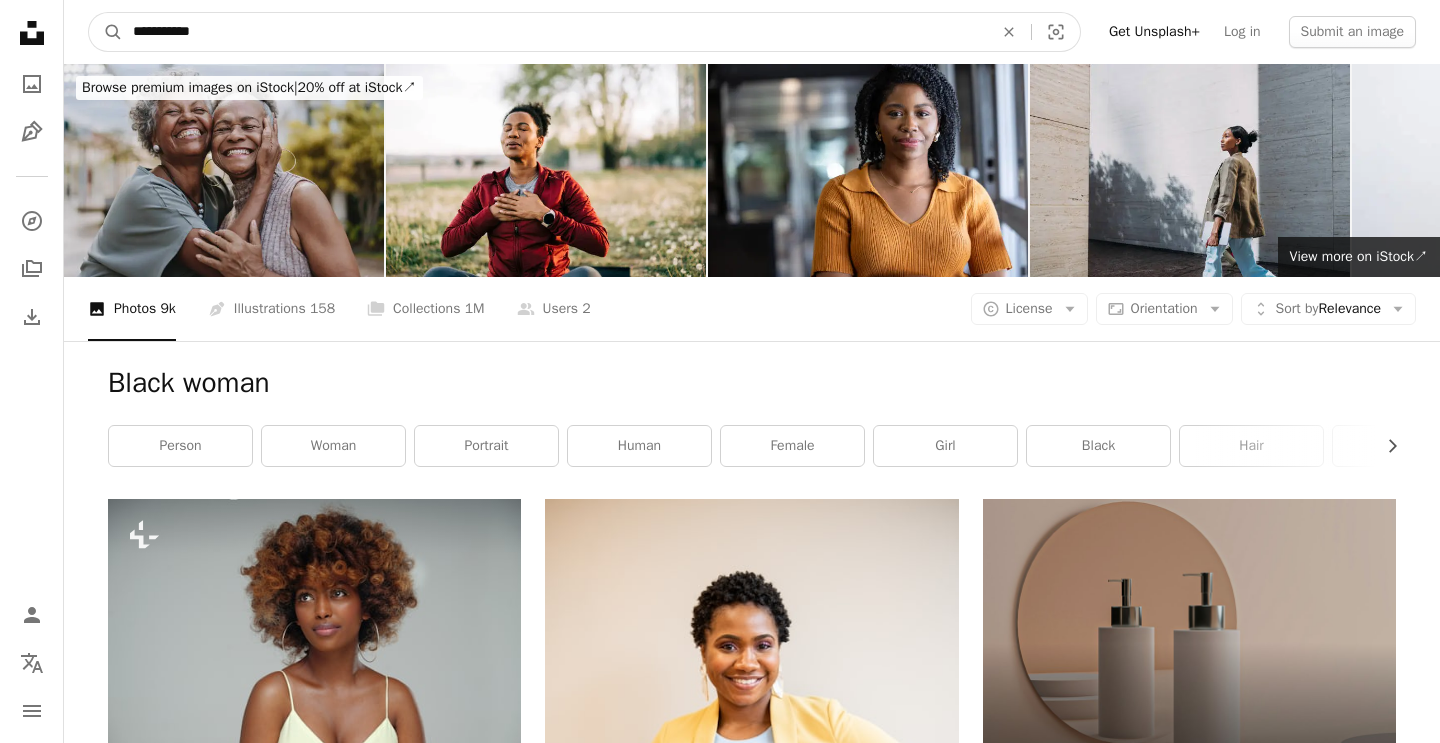 click on "**********" at bounding box center [555, 32] 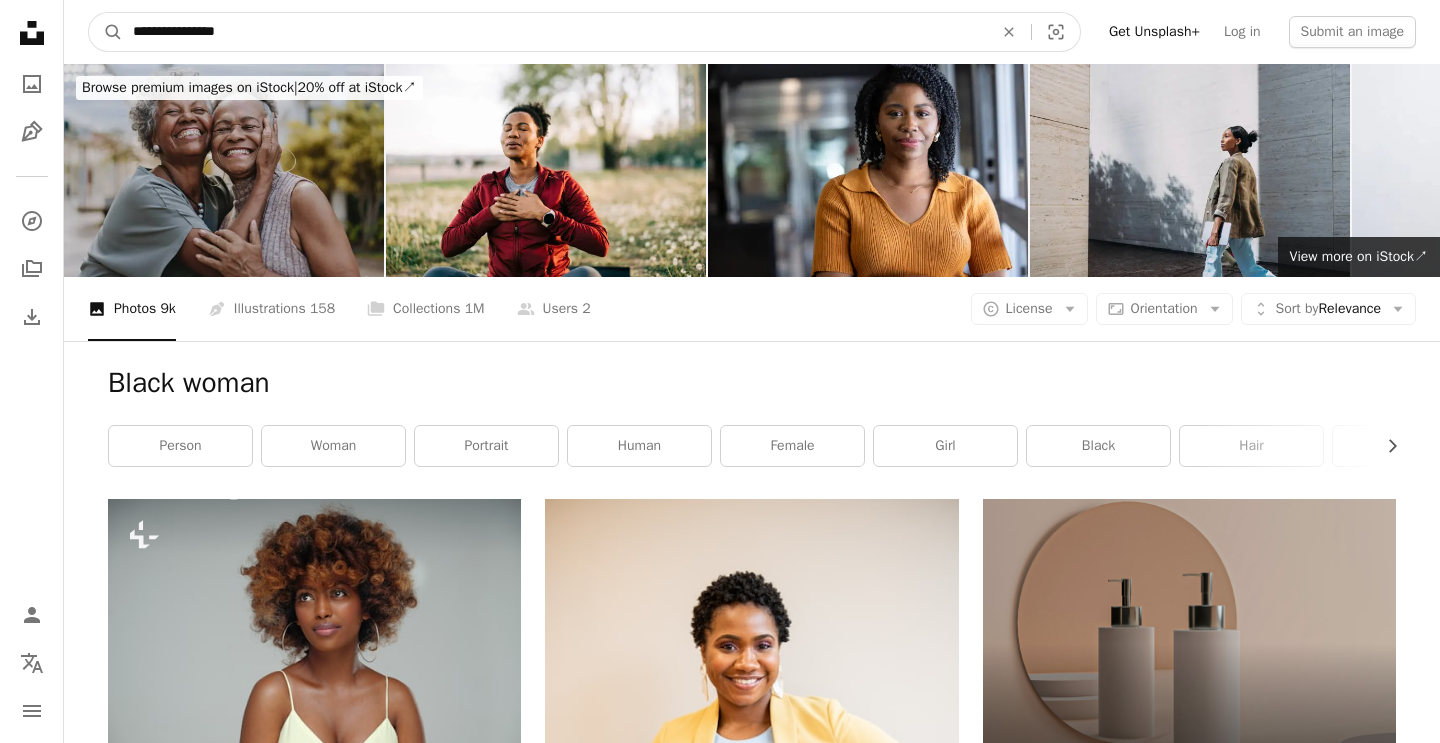type on "**********" 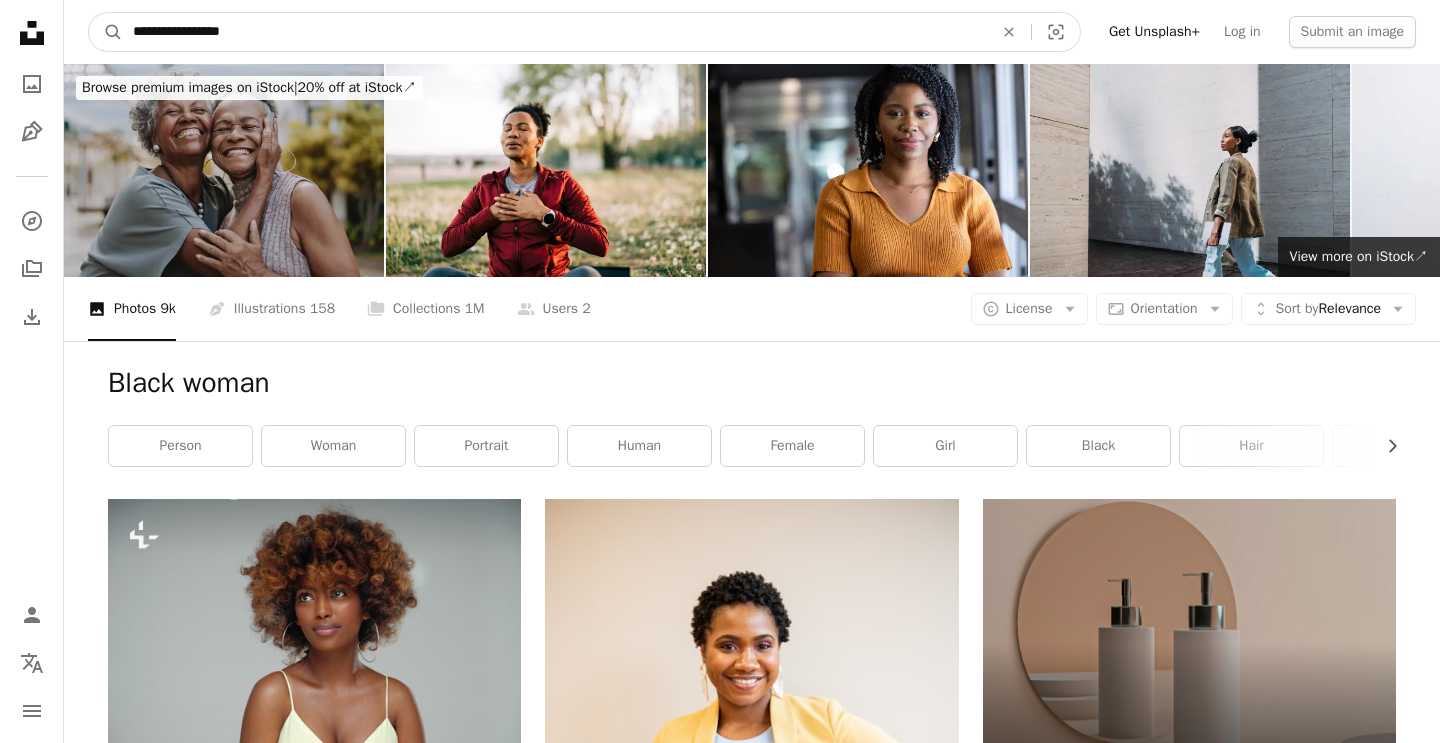 click on "A magnifying glass" at bounding box center (106, 32) 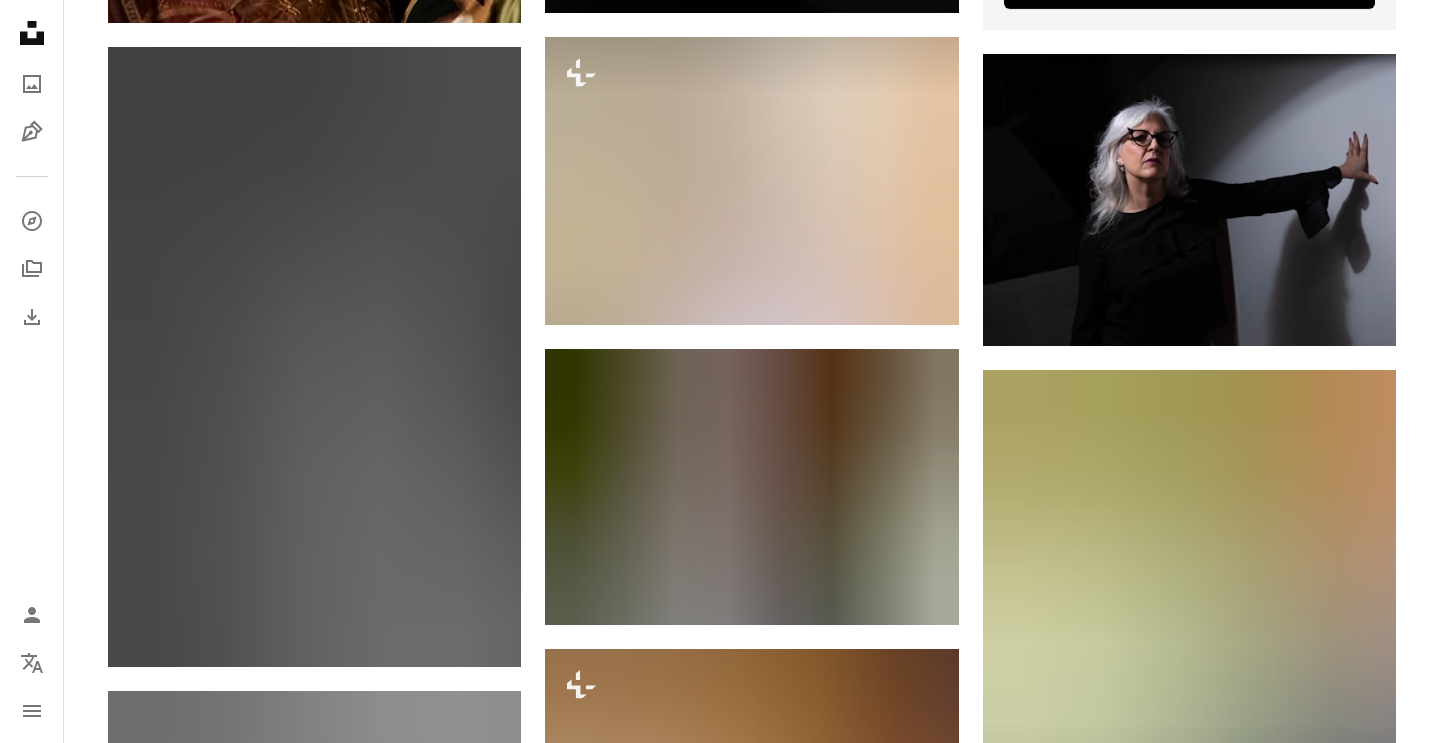 scroll, scrollTop: 1009, scrollLeft: 0, axis: vertical 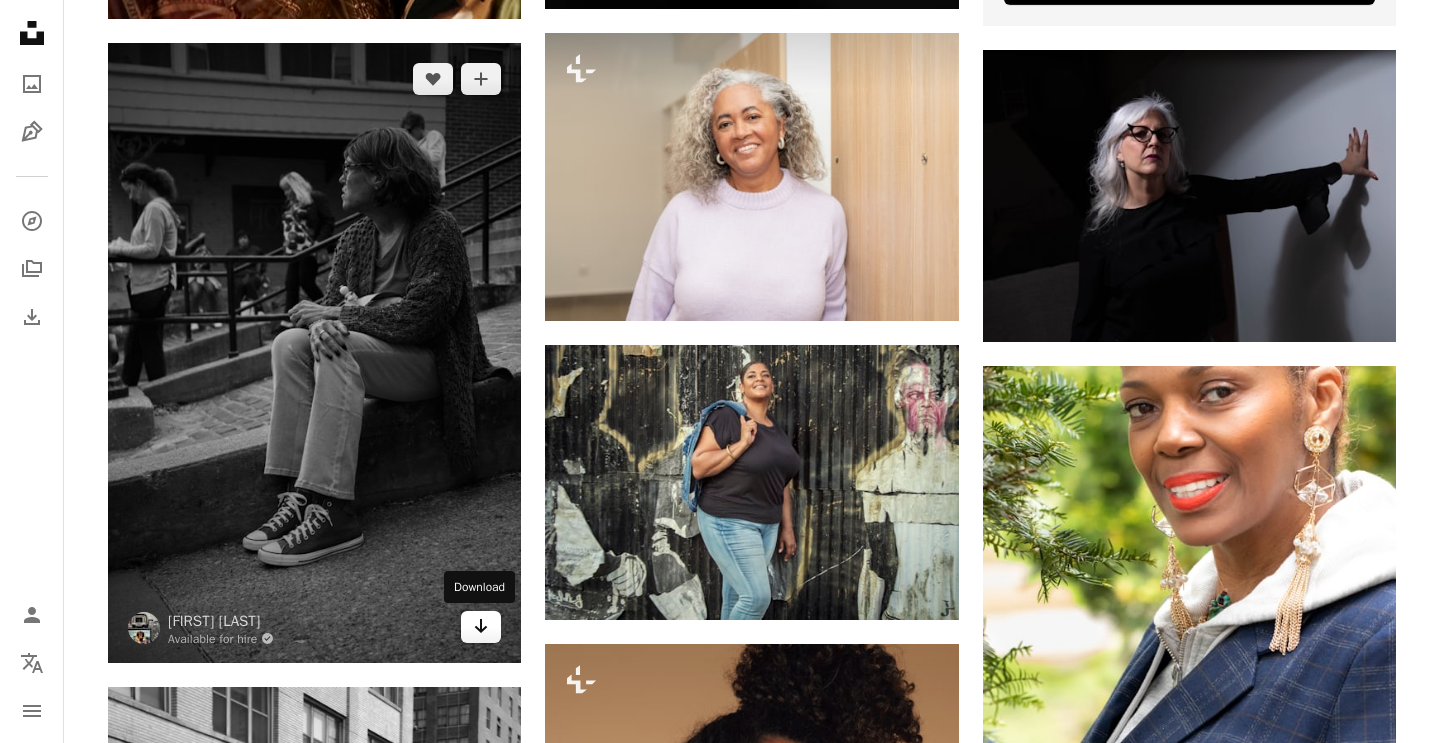 click 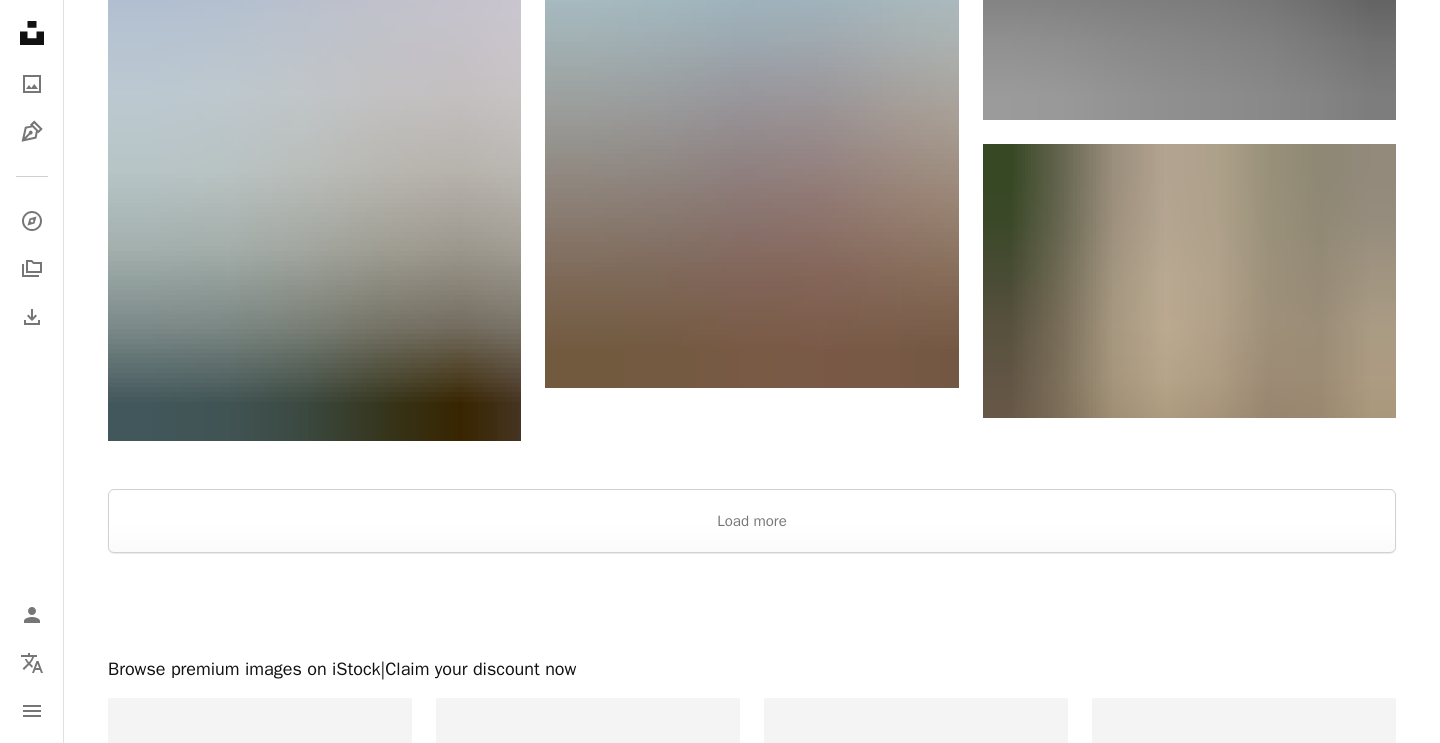 scroll, scrollTop: 3568, scrollLeft: 0, axis: vertical 